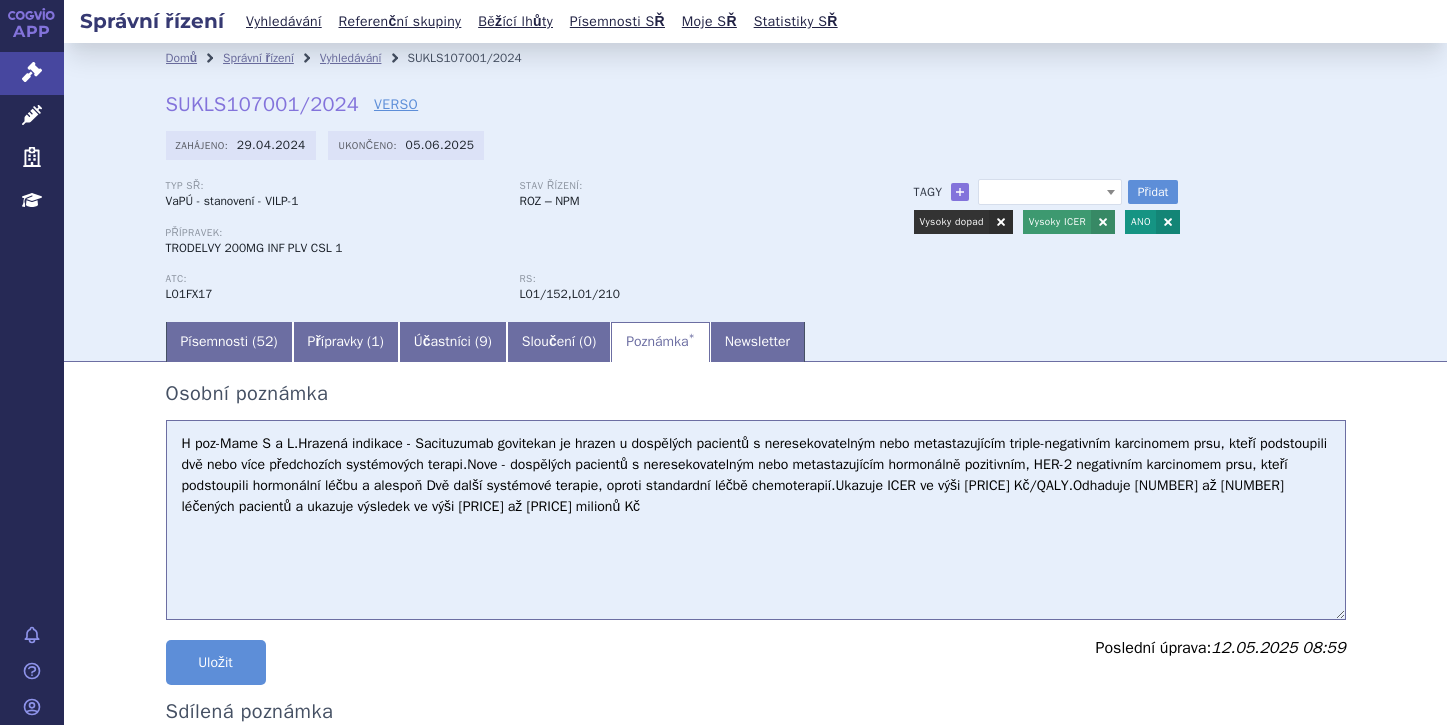 select 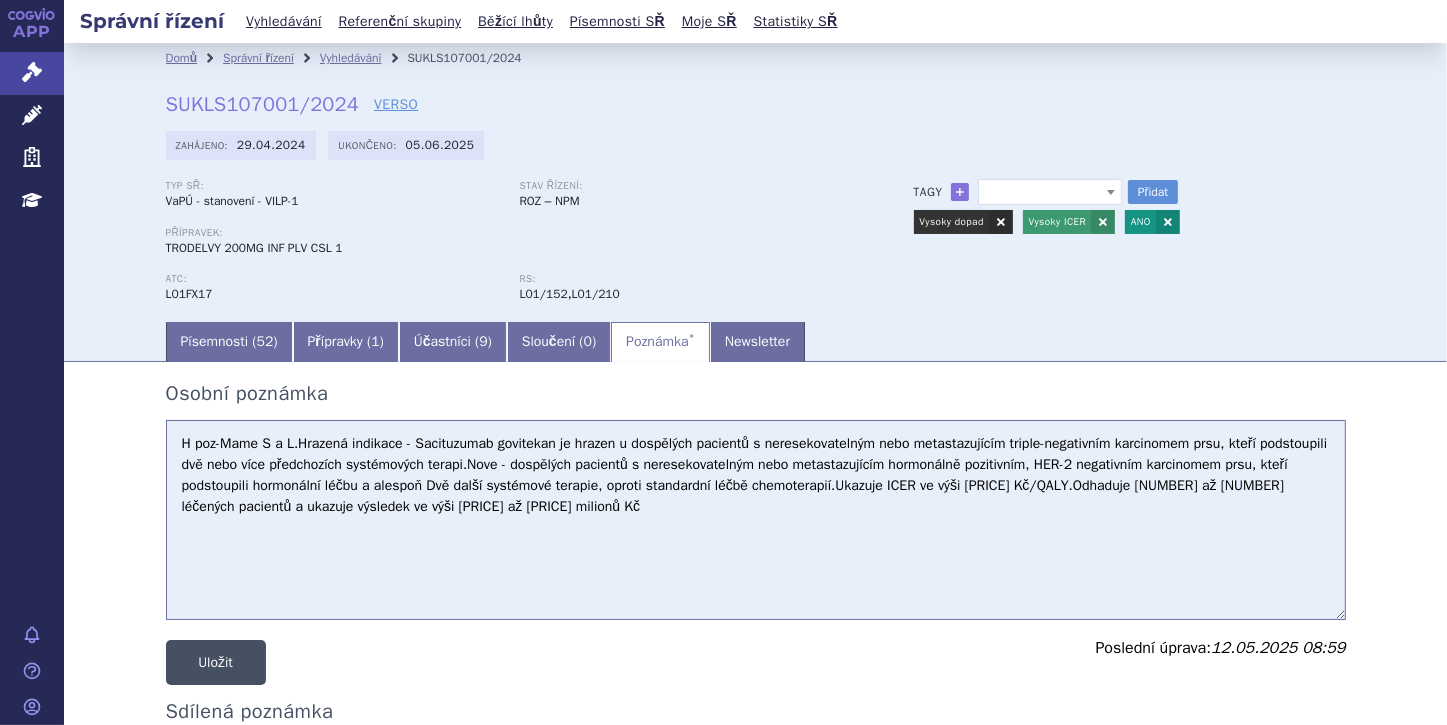 click on "Uložit" at bounding box center (216, 662) 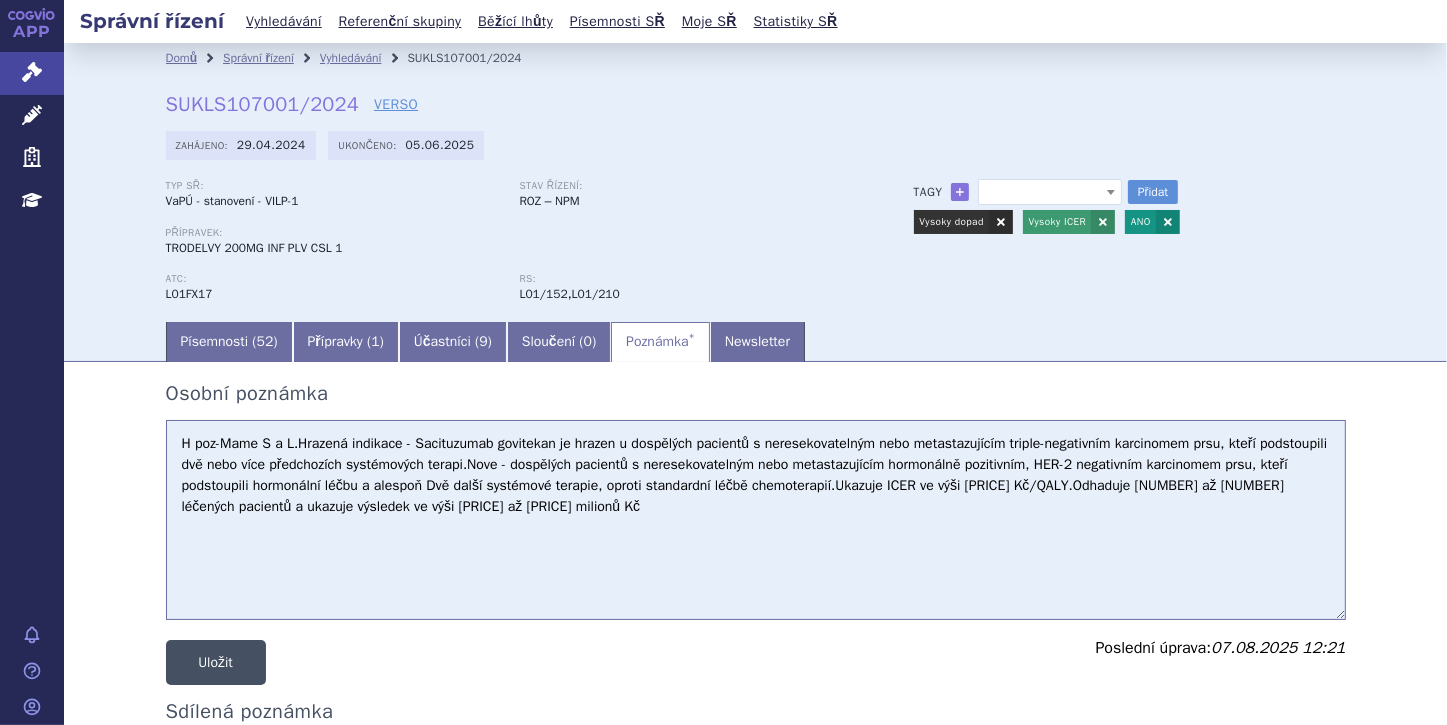 click on "Uložit" at bounding box center [216, 662] 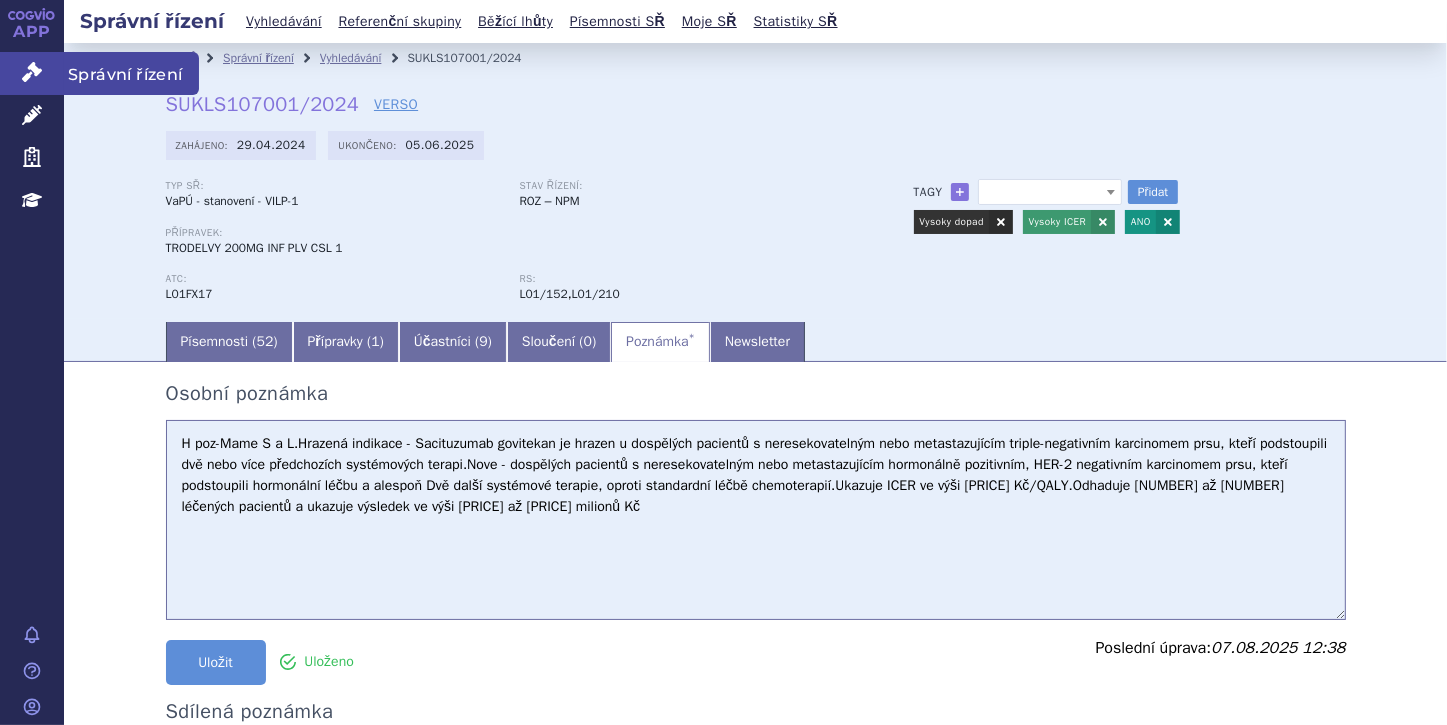 click 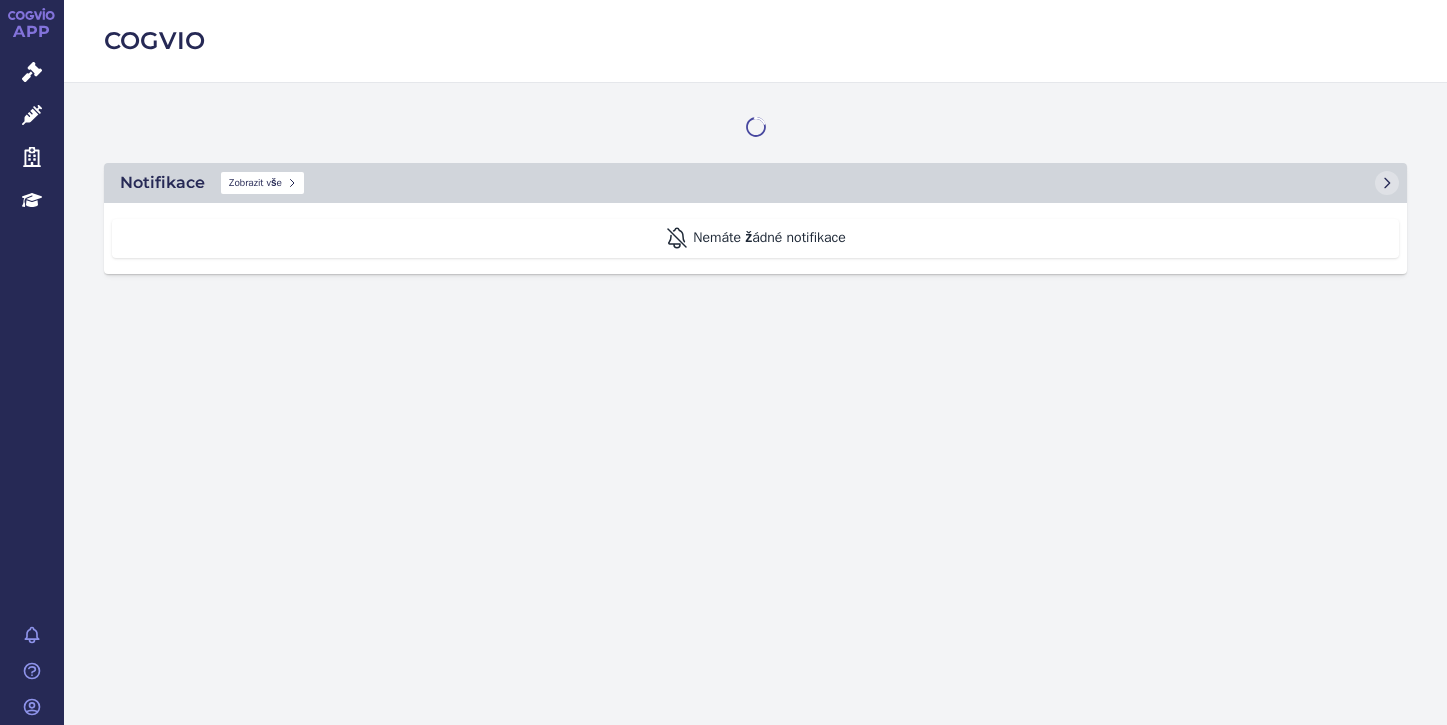 scroll, scrollTop: 0, scrollLeft: 0, axis: both 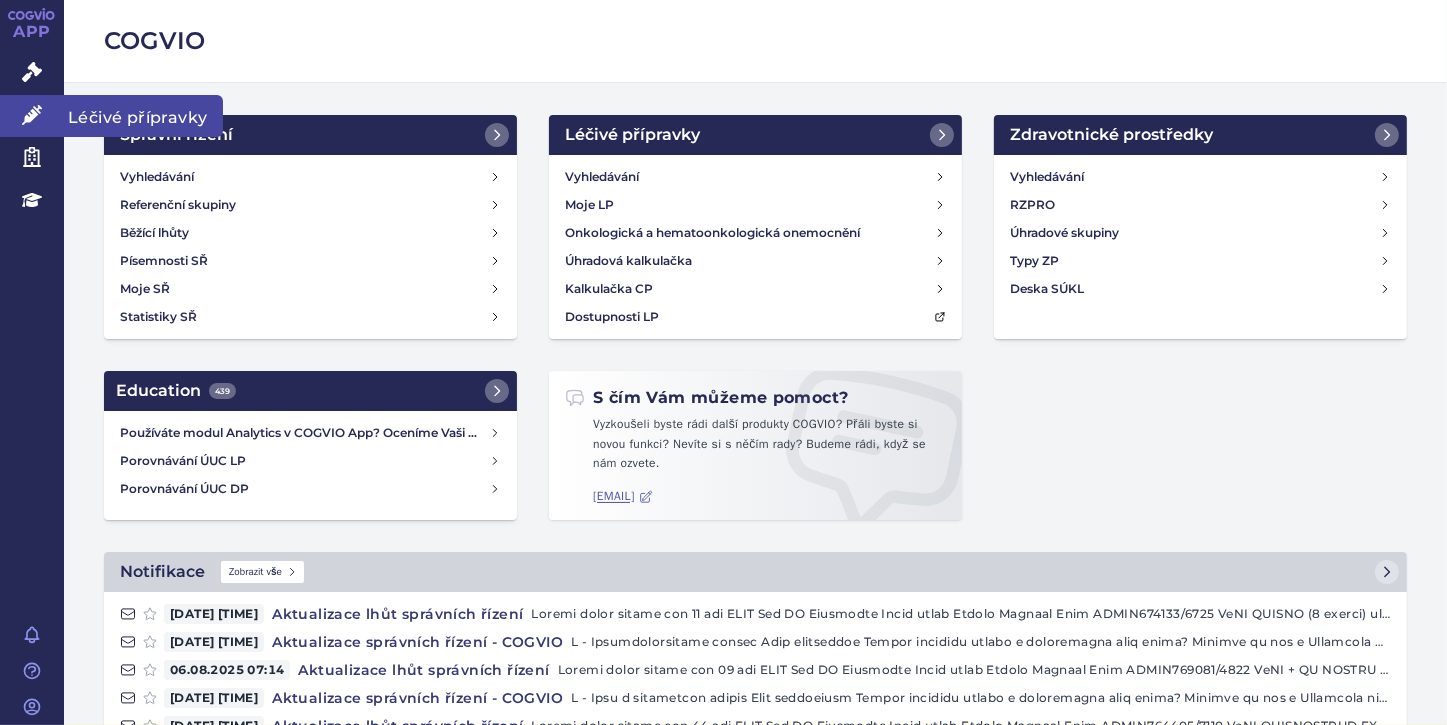 click 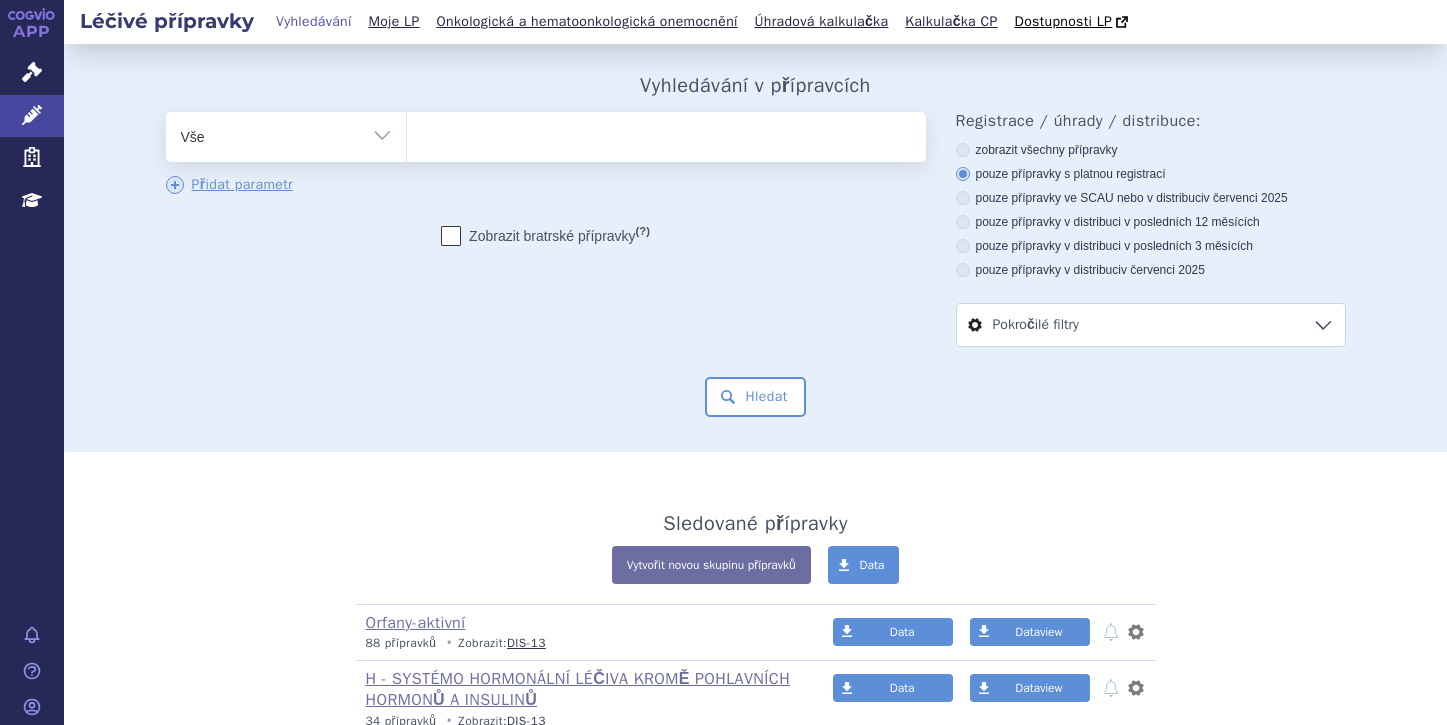 scroll, scrollTop: 0, scrollLeft: 0, axis: both 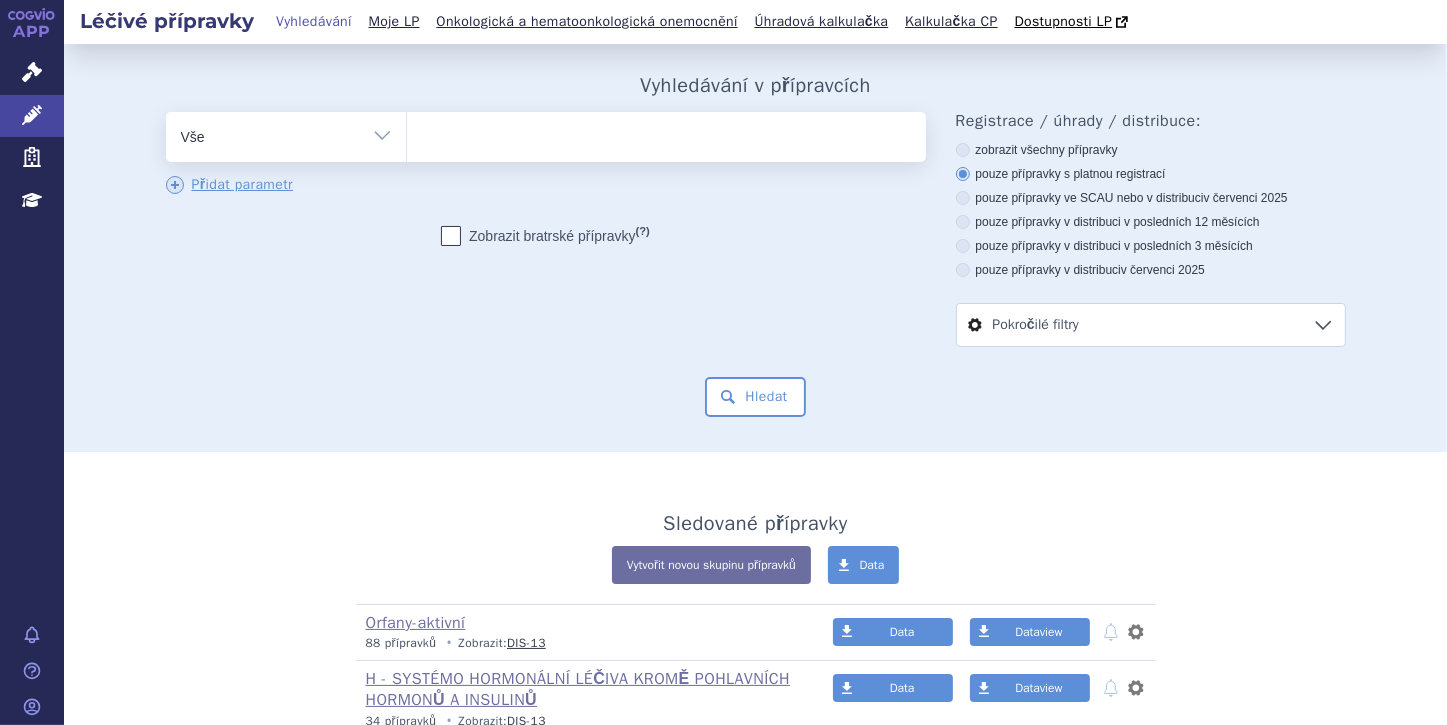 click at bounding box center [666, 133] 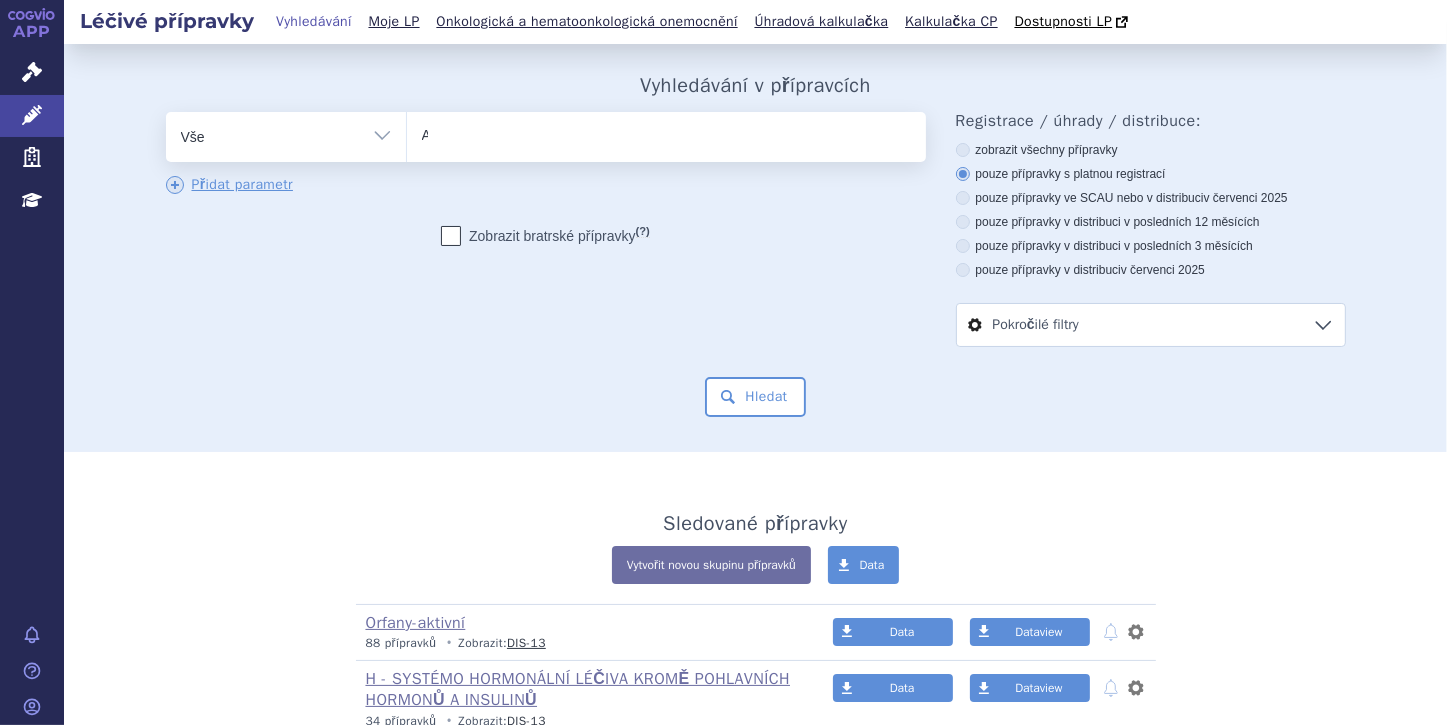 type 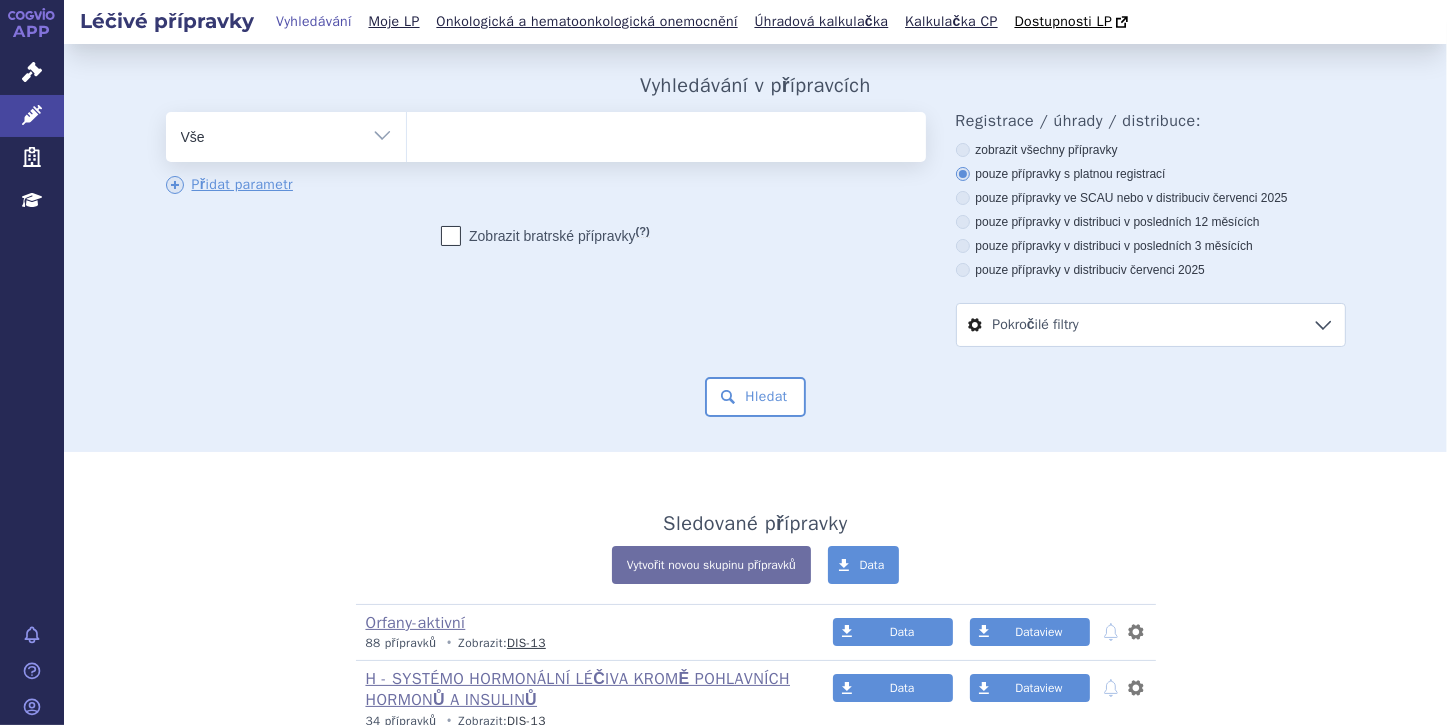 select on "Annex" 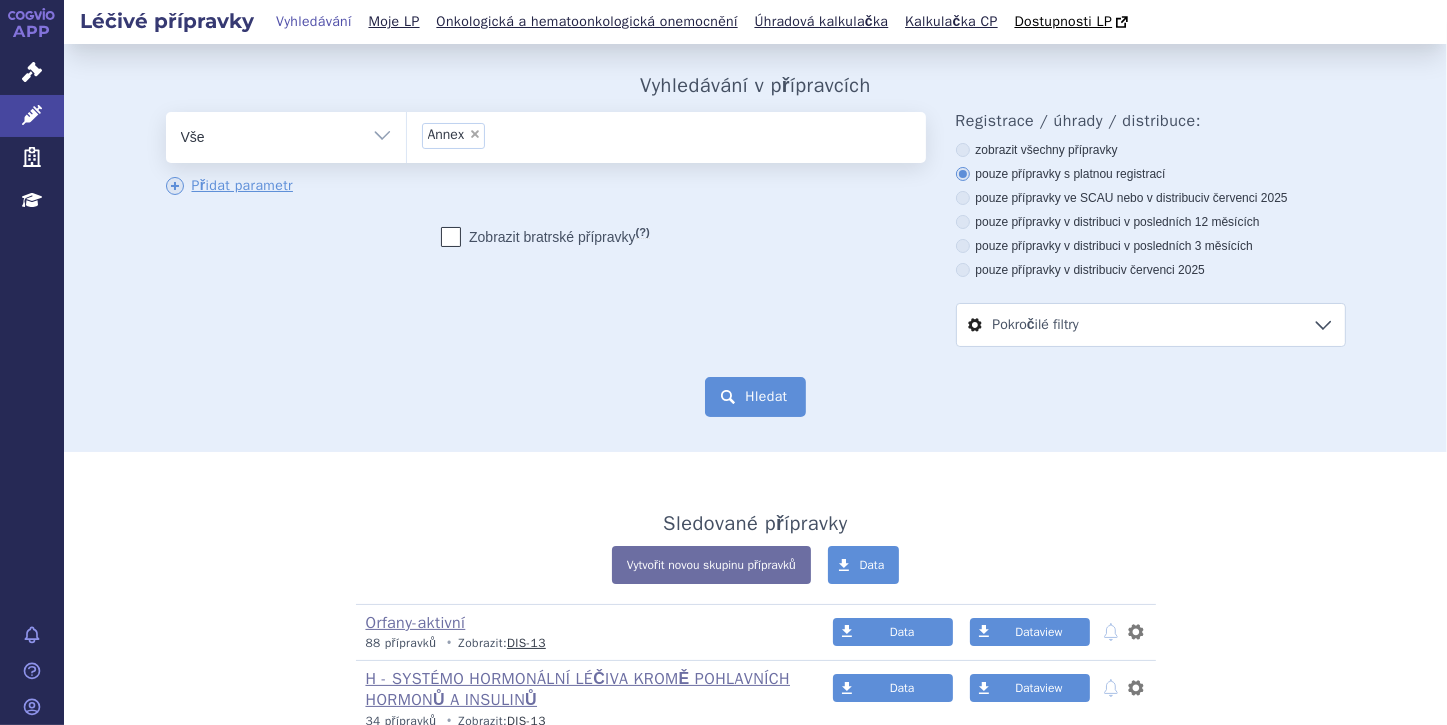 click on "Hledat" at bounding box center (755, 397) 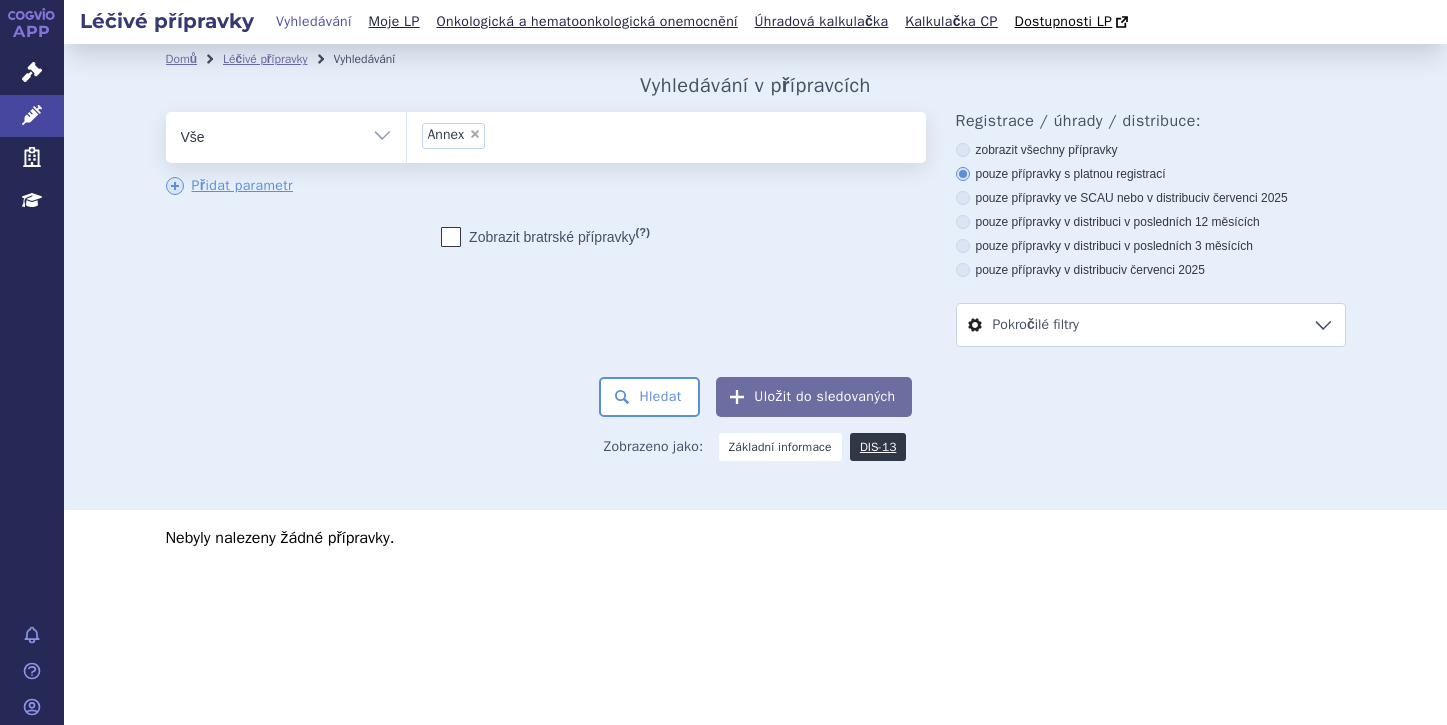scroll, scrollTop: 0, scrollLeft: 0, axis: both 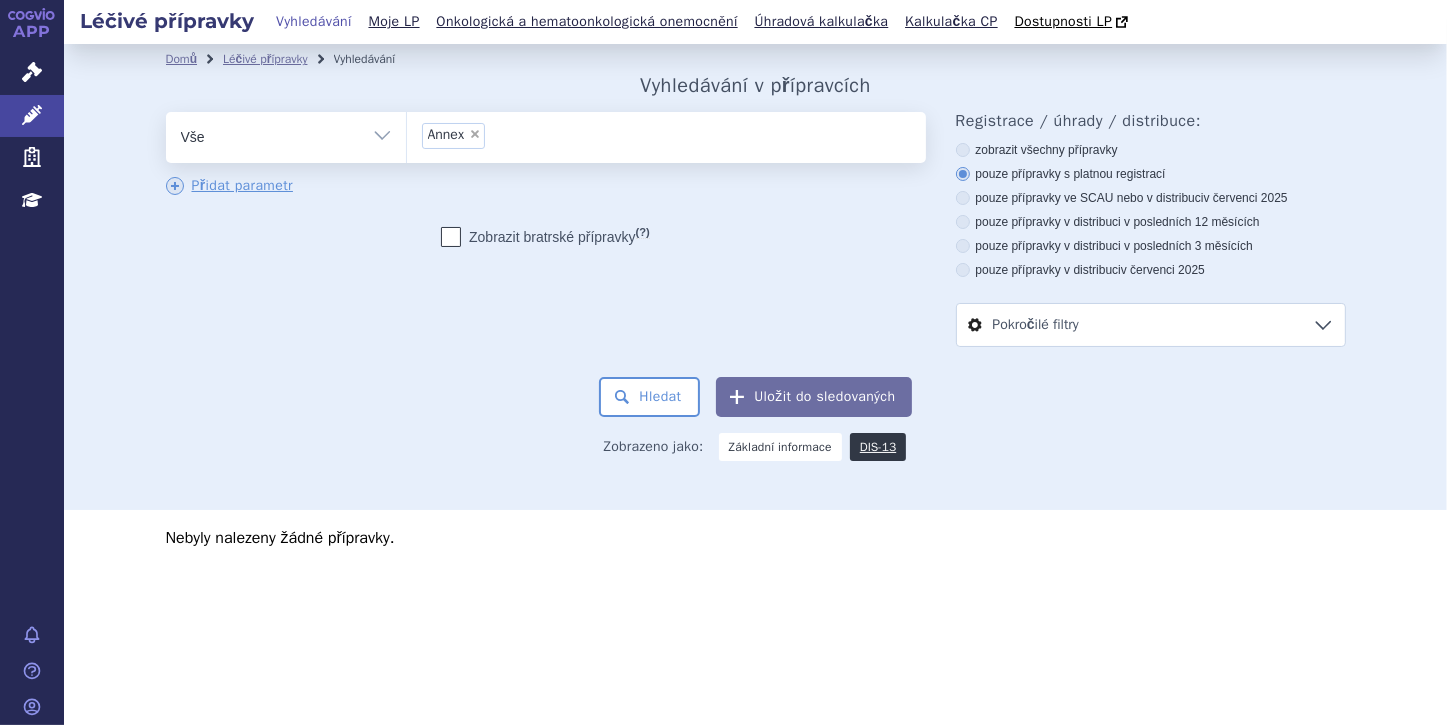 click on "×" at bounding box center (475, 134) 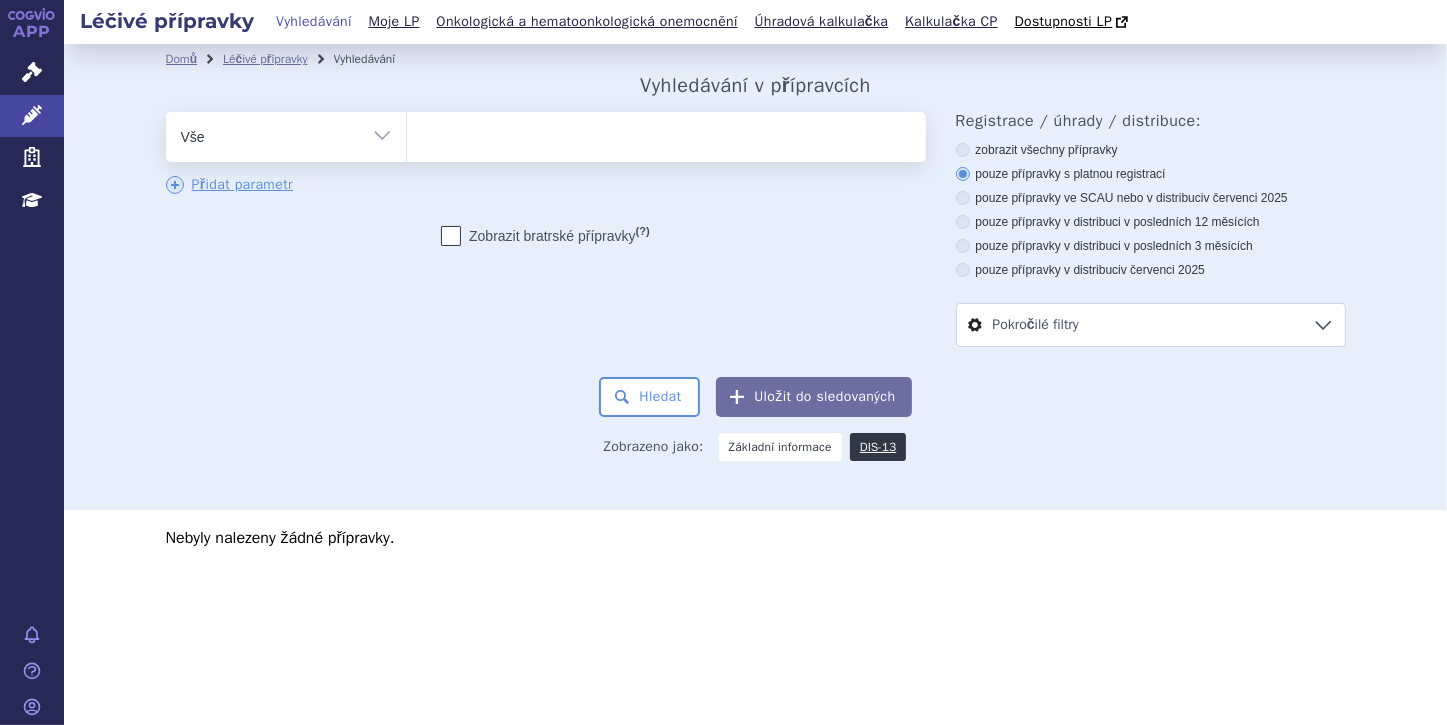 type on "KESIMPTA" 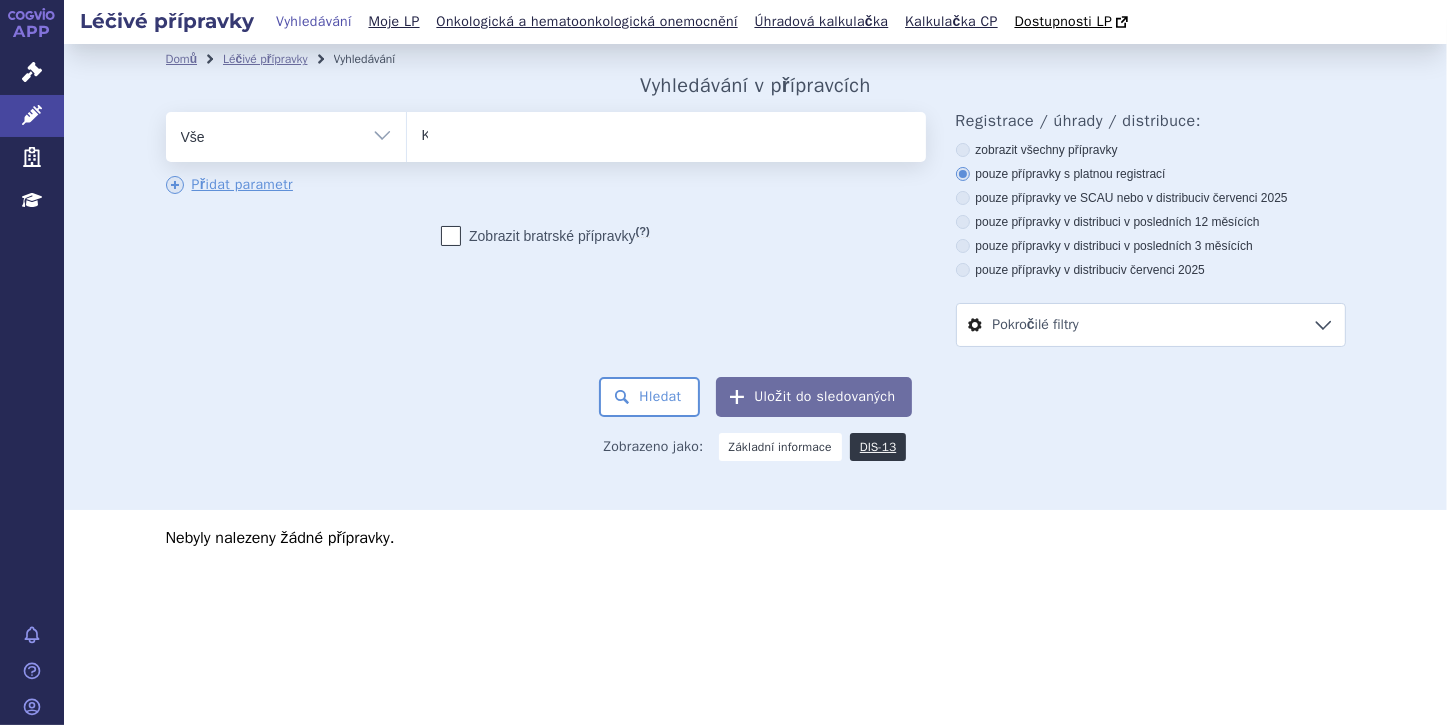 type 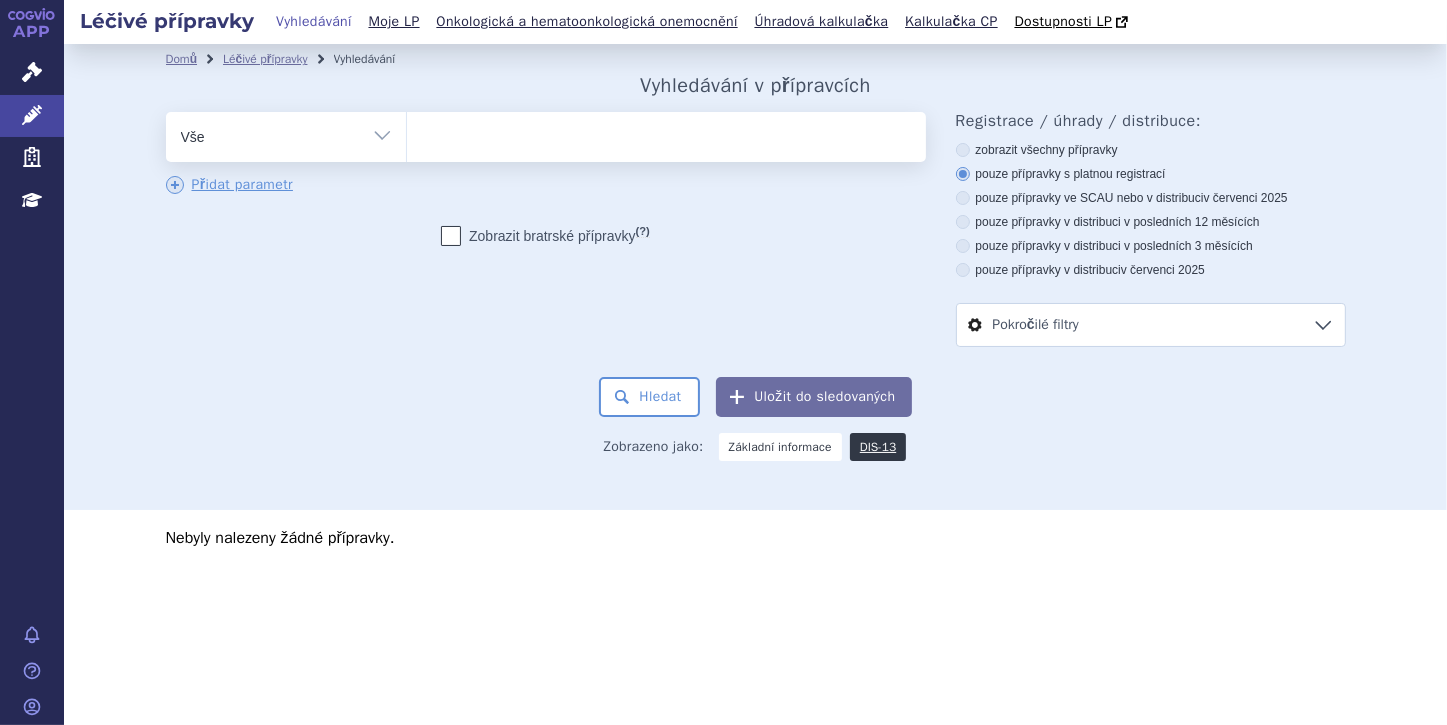 select on "KESIMPTA" 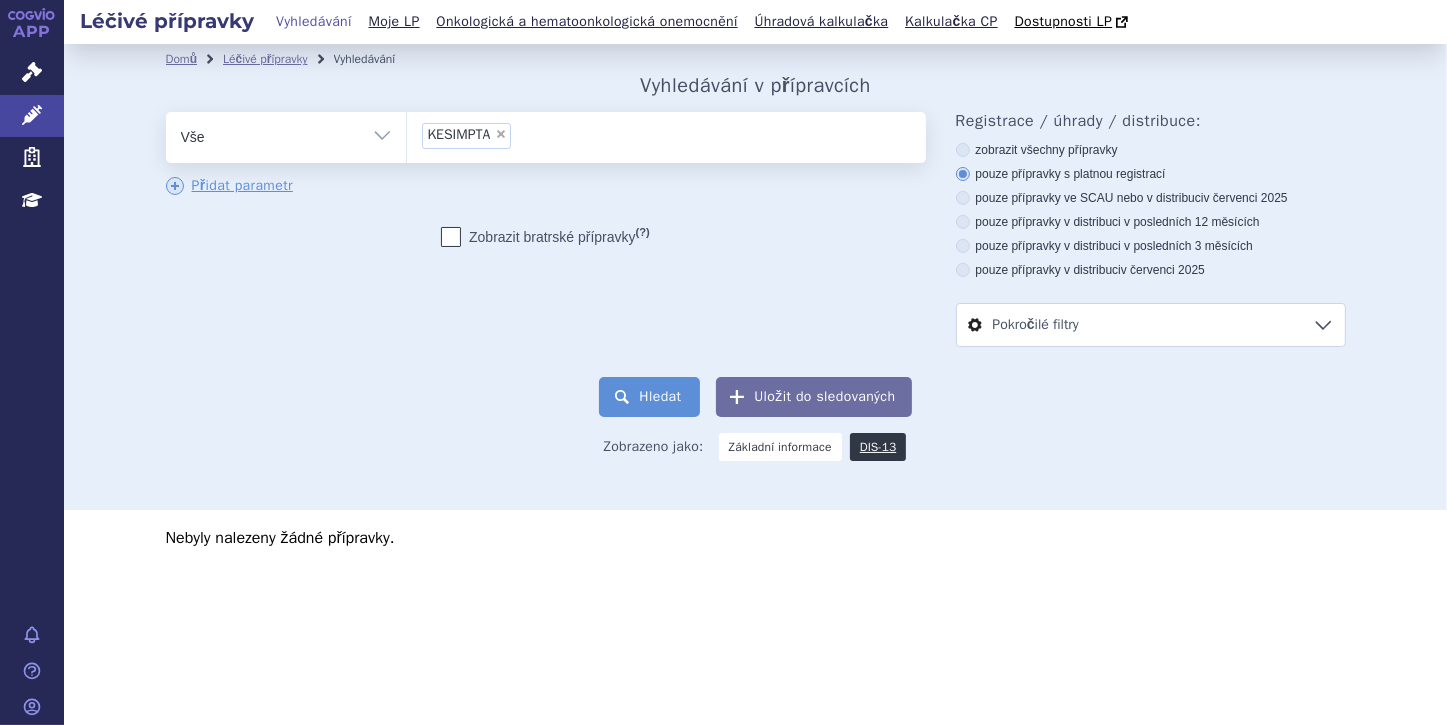 click on "Hledat" at bounding box center [649, 397] 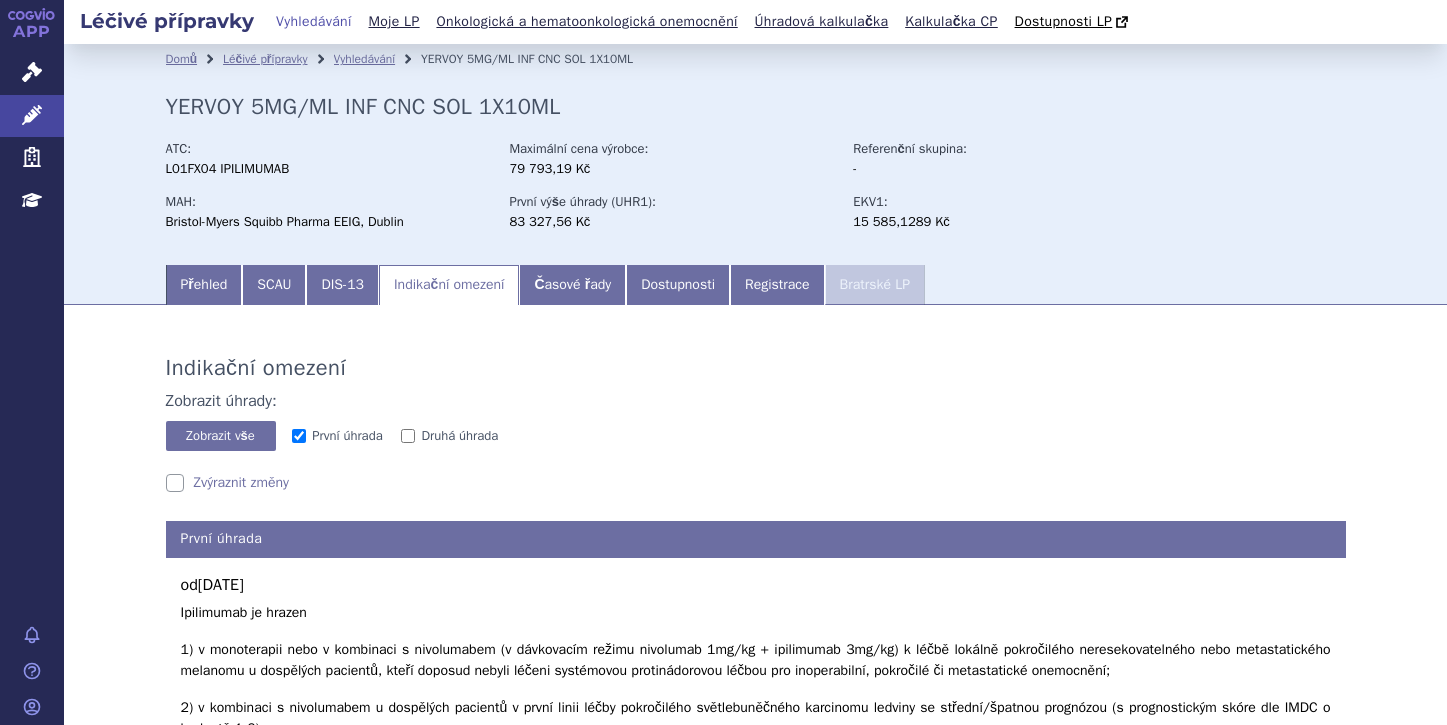 scroll, scrollTop: 0, scrollLeft: 0, axis: both 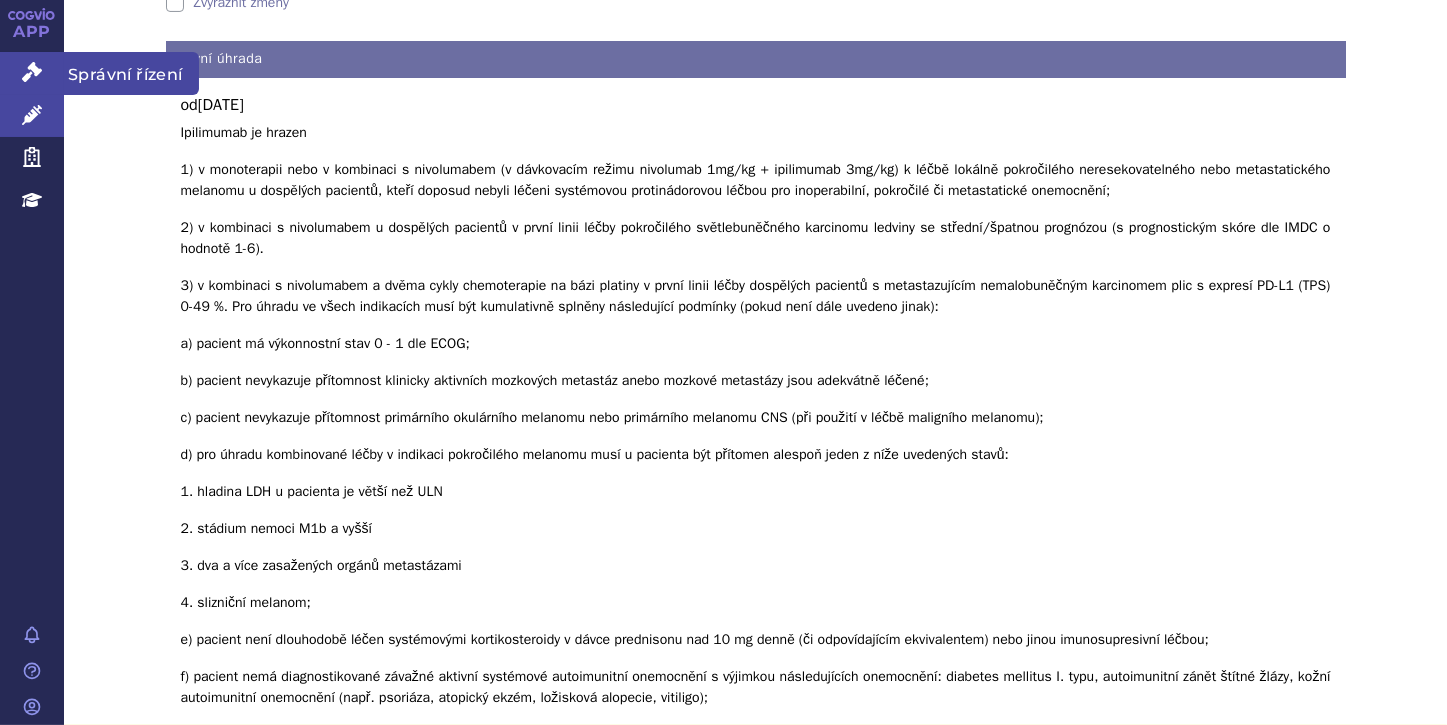 drag, startPoint x: 0, startPoint y: 0, endPoint x: 38, endPoint y: 74, distance: 83.18654 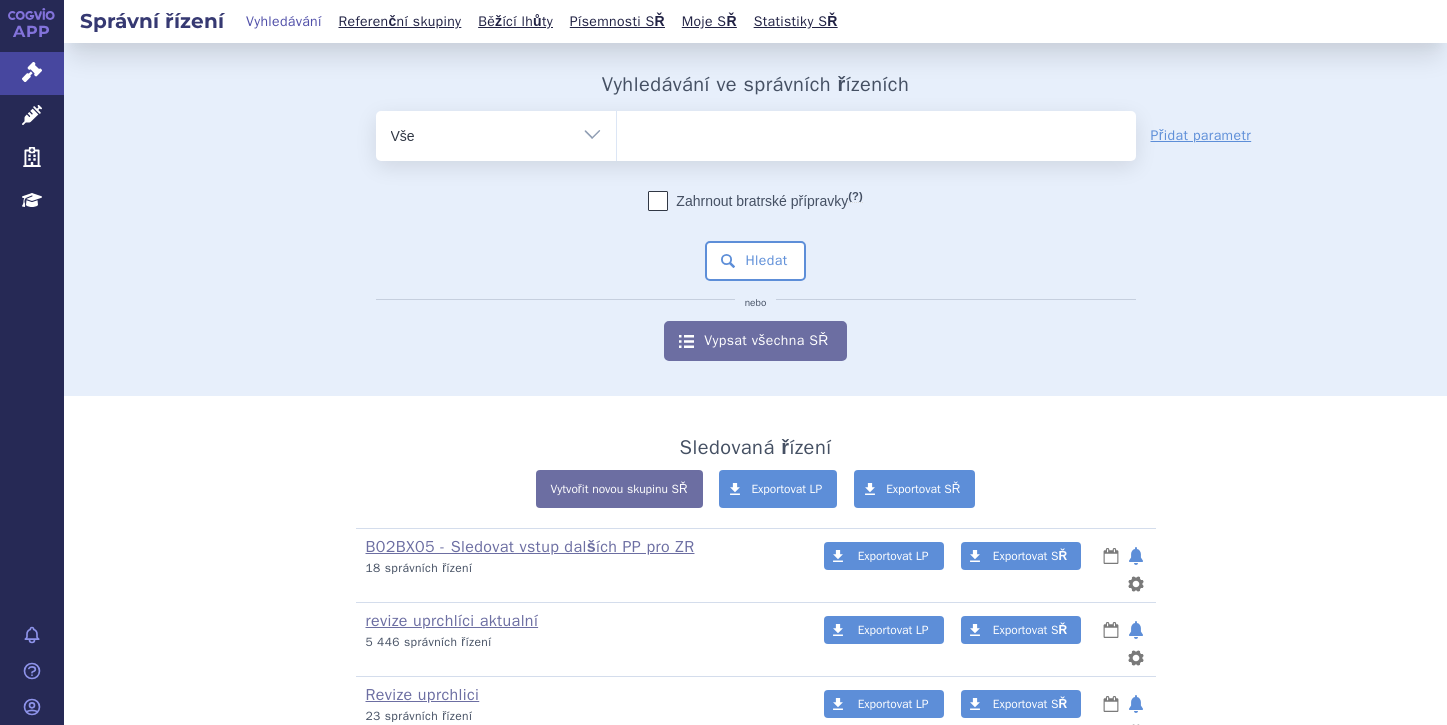 scroll, scrollTop: 0, scrollLeft: 0, axis: both 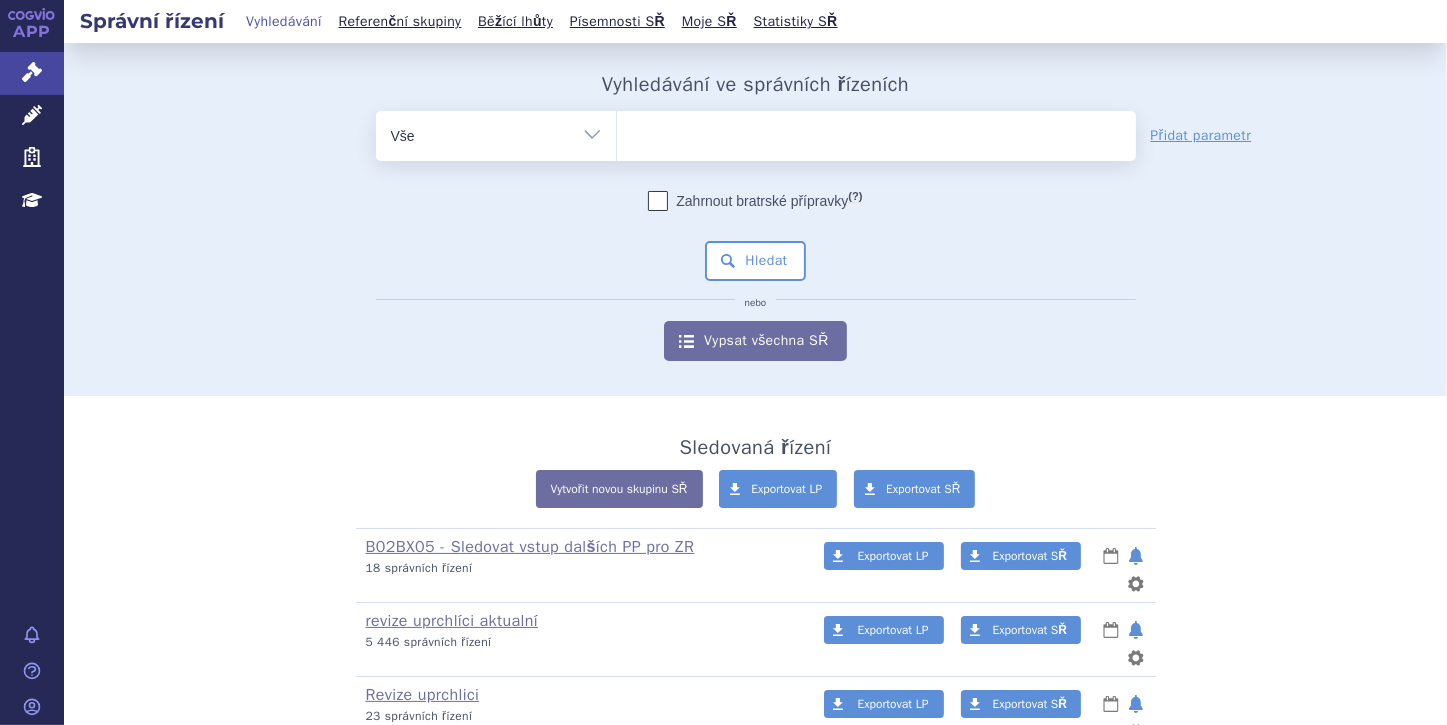 click at bounding box center (876, 132) 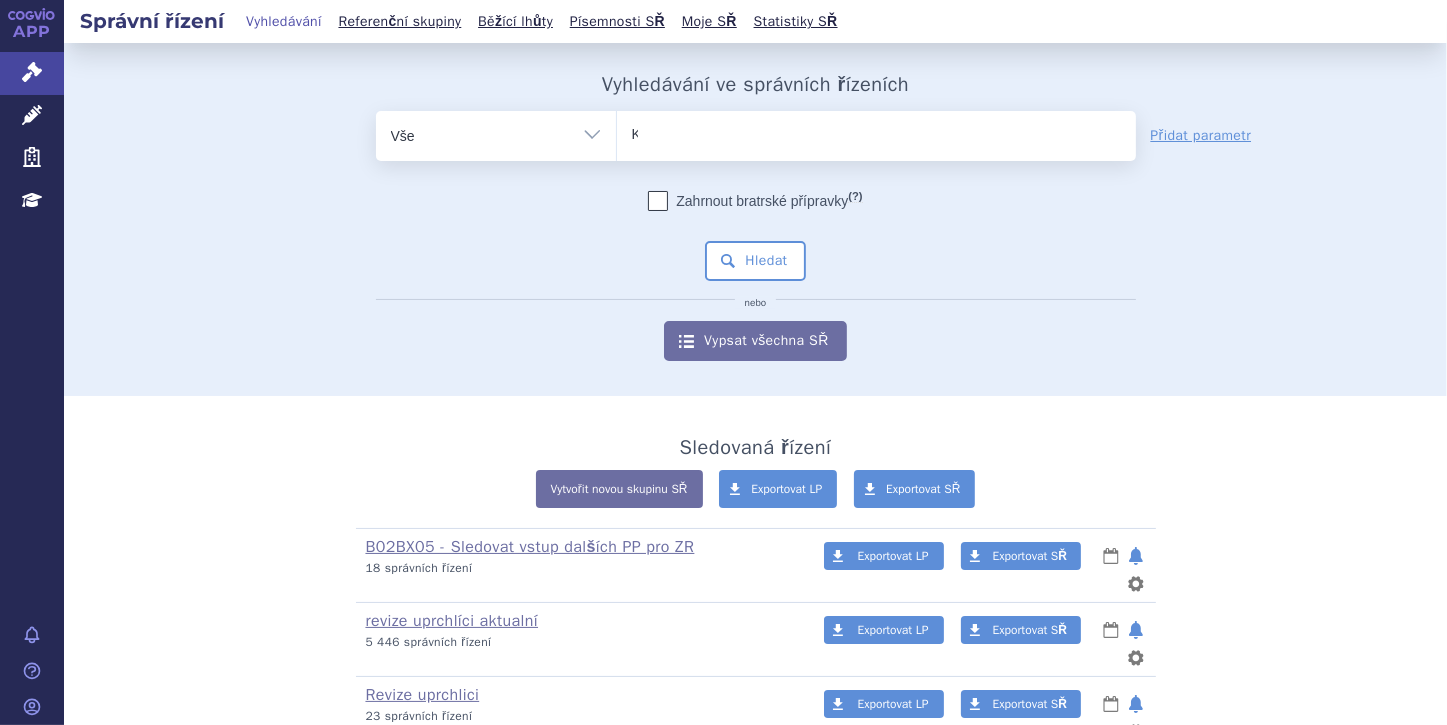 type 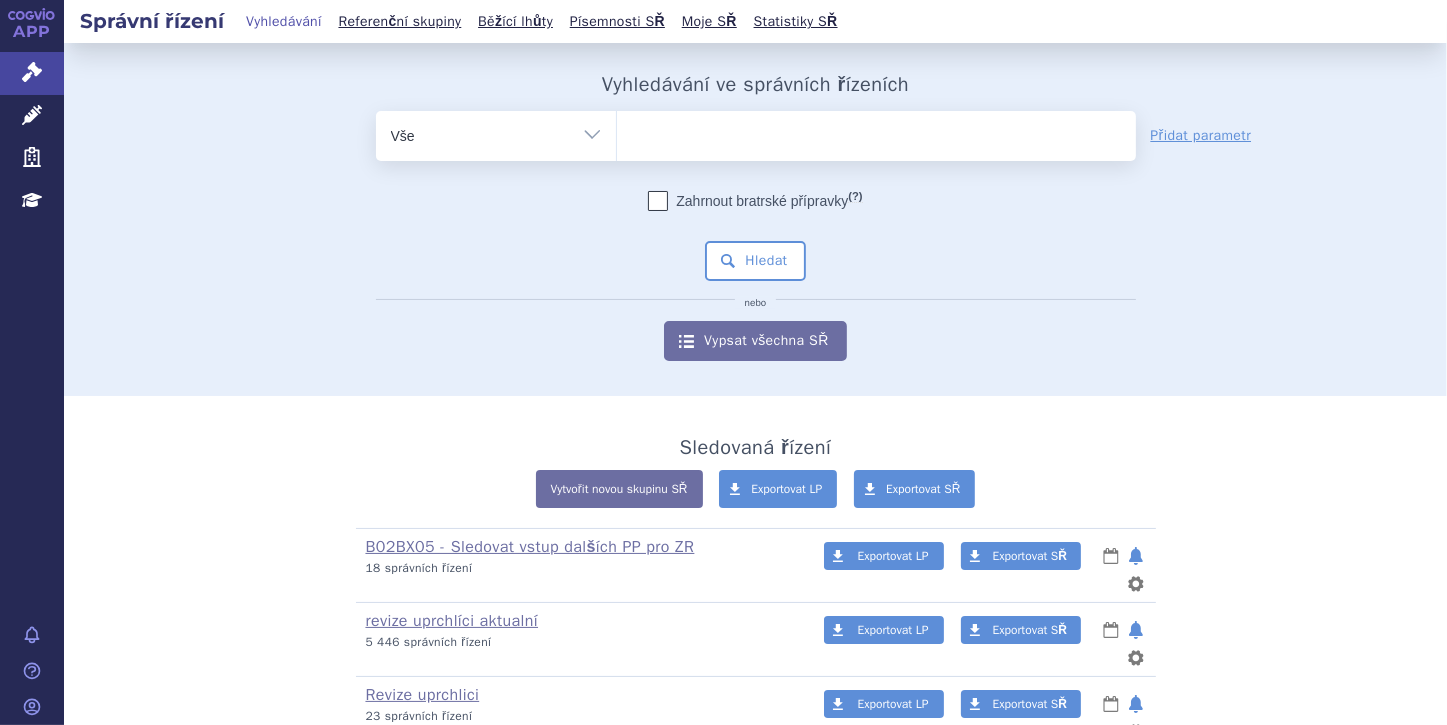 select on "KESIMPTA" 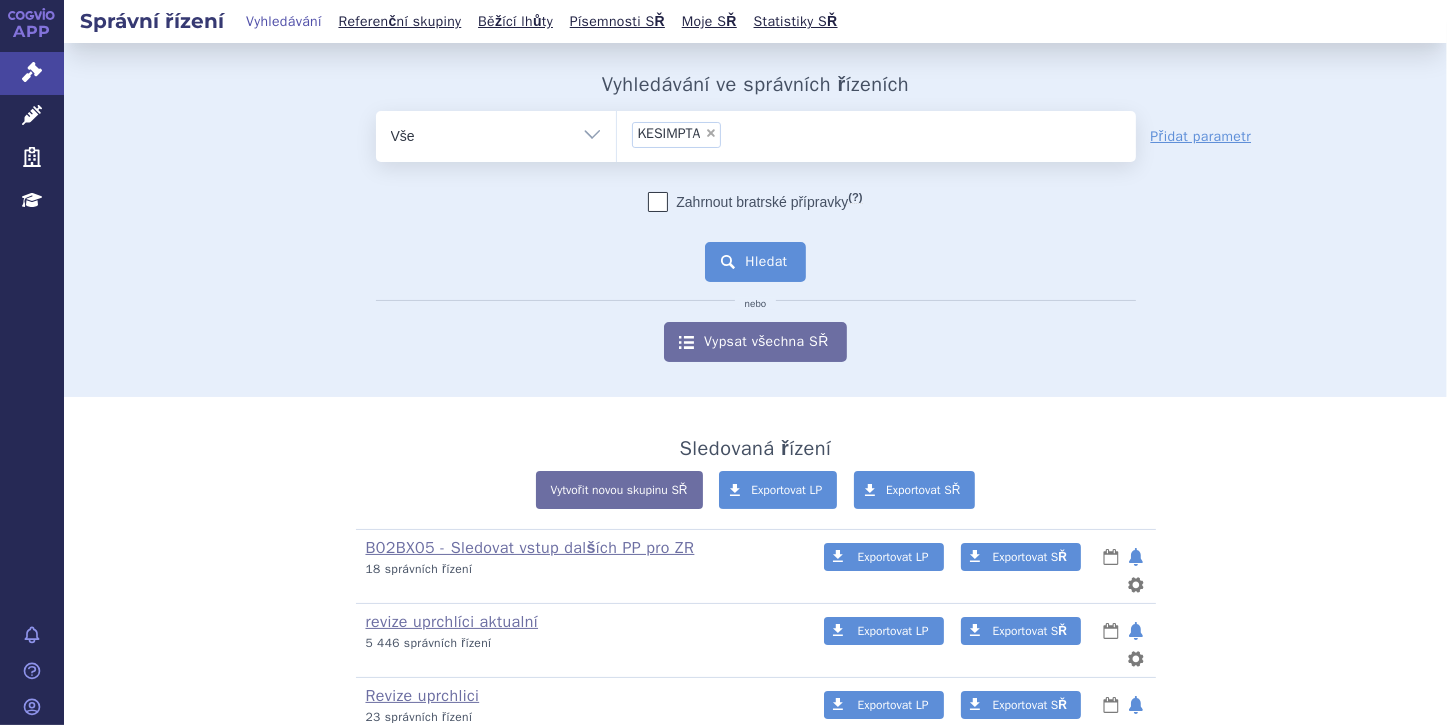 click on "Hledat" at bounding box center (755, 262) 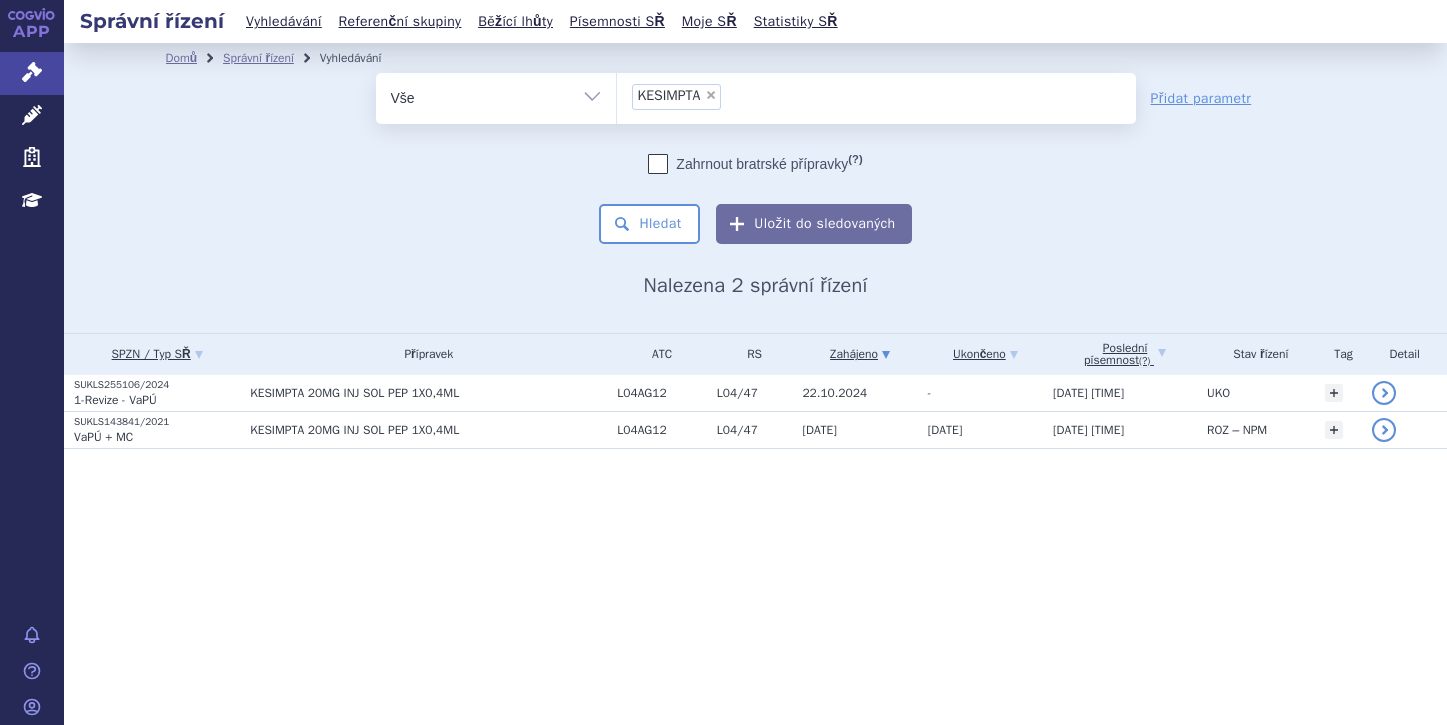 scroll, scrollTop: 0, scrollLeft: 0, axis: both 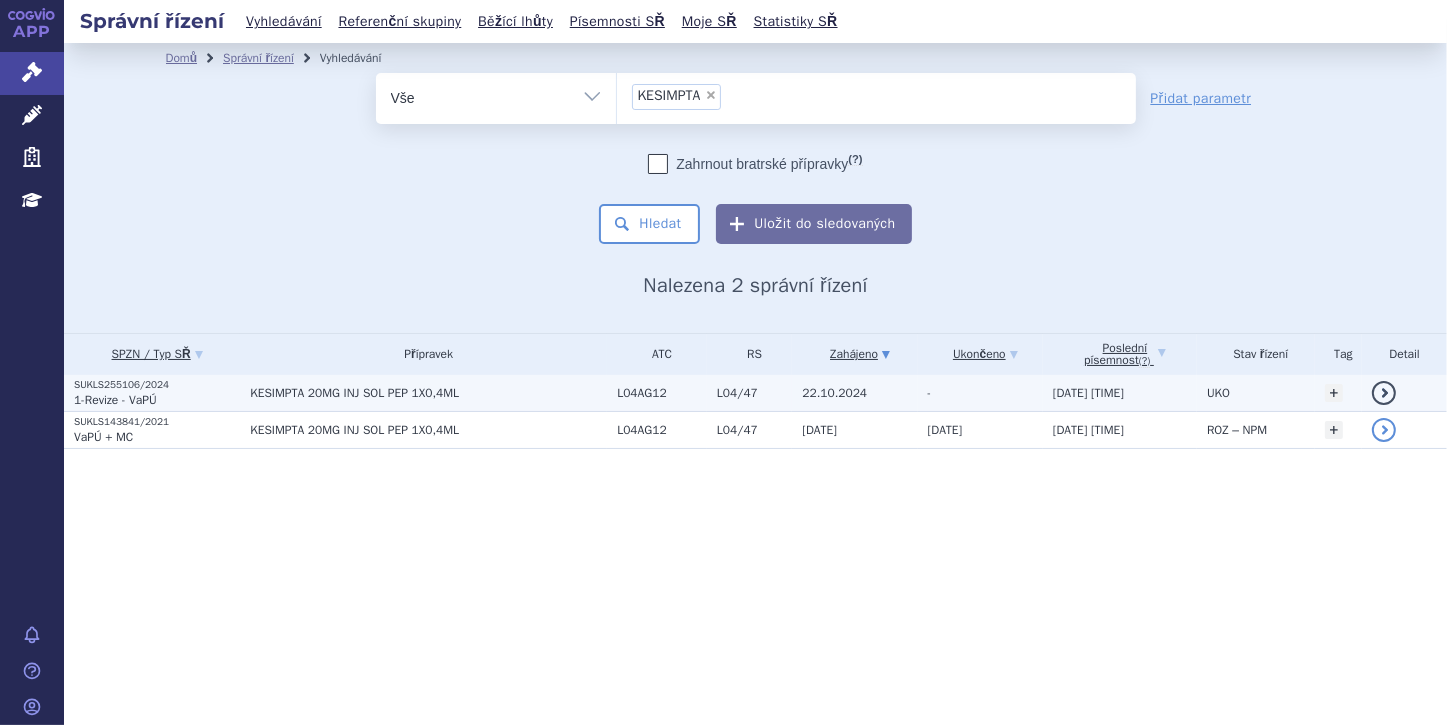 click on "SUKLS255106/2024" at bounding box center (157, 385) 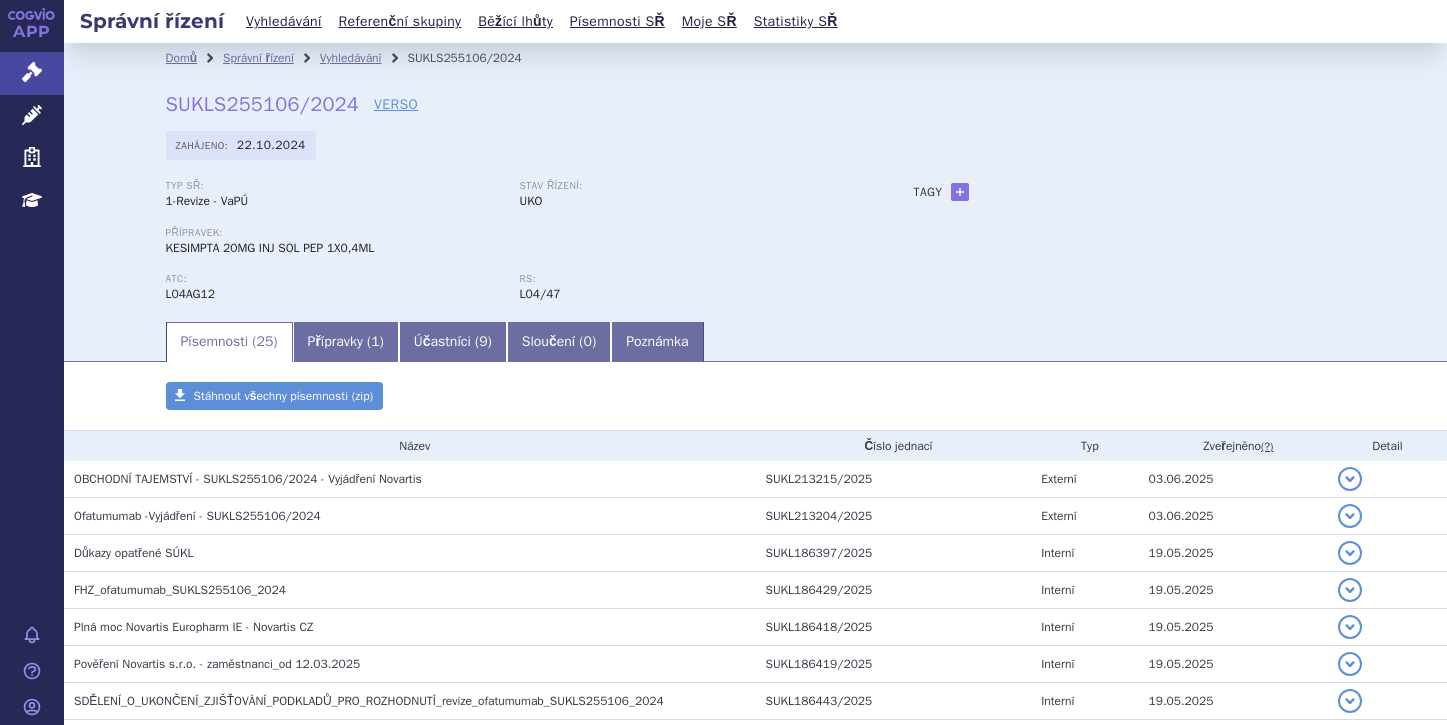 scroll, scrollTop: 0, scrollLeft: 0, axis: both 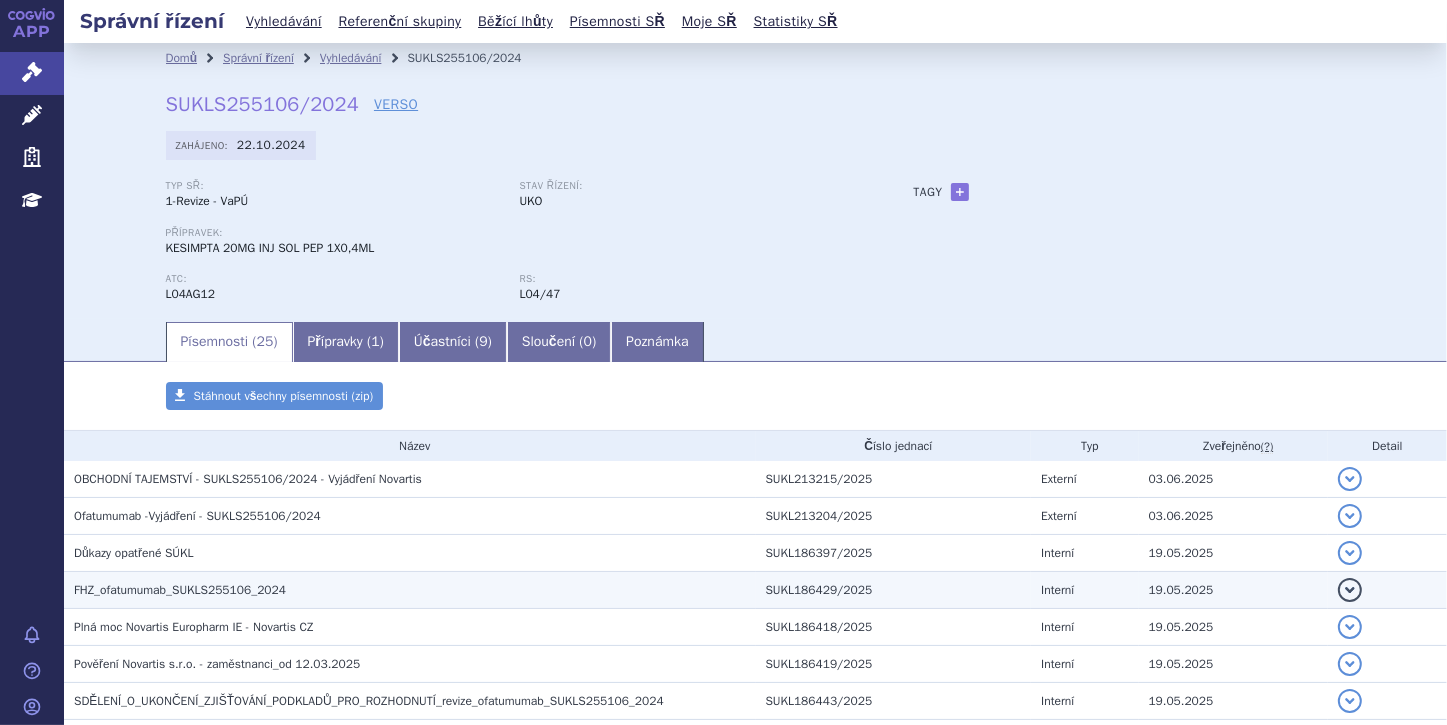 click on "FHZ_ofatumumab_SUKLS255106_2024" at bounding box center (180, 590) 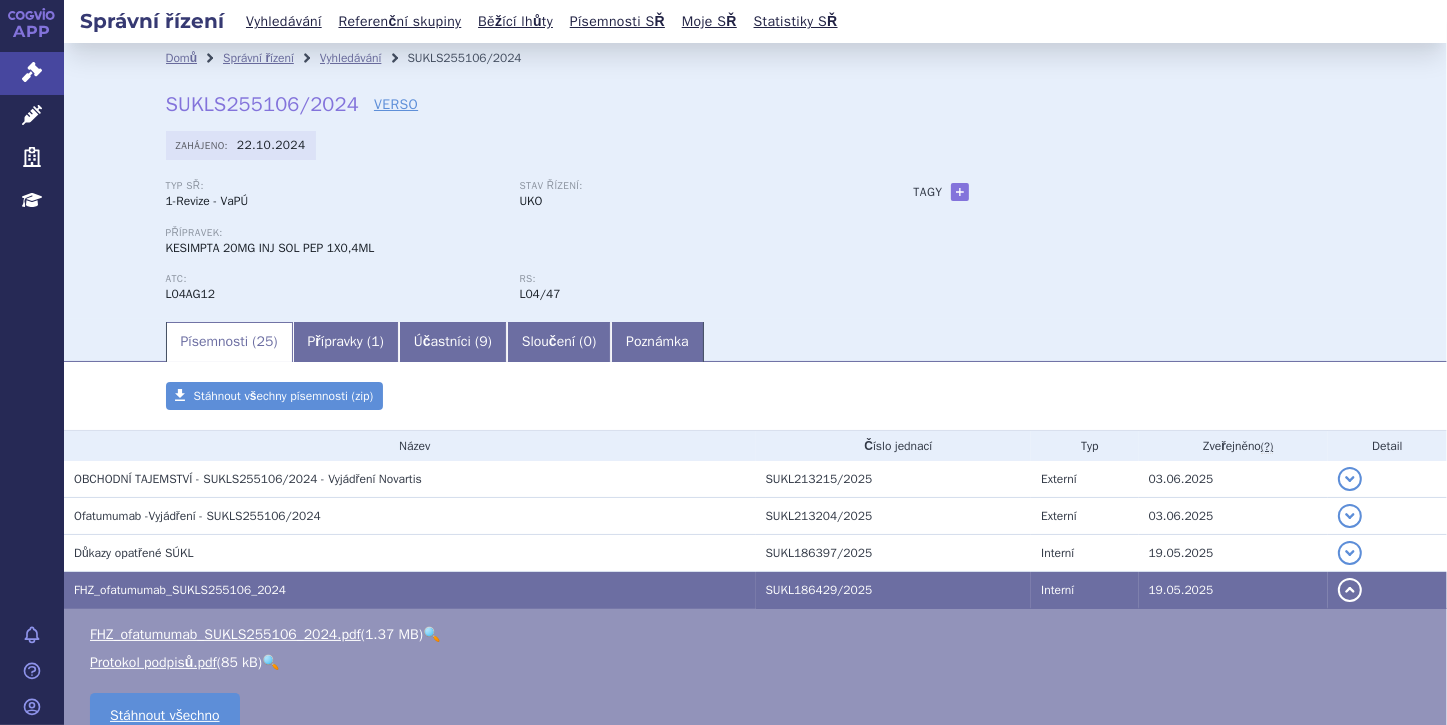 click on "🔍" at bounding box center (431, 634) 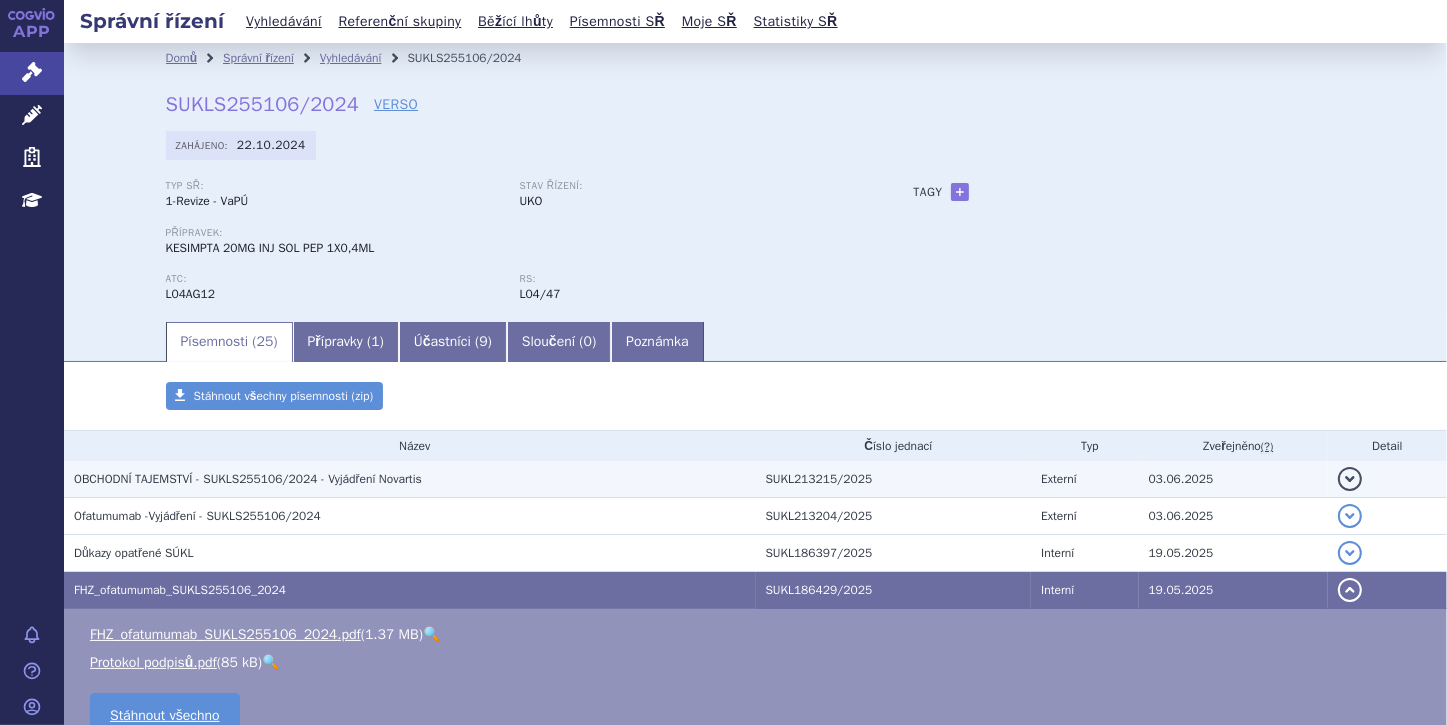 click on "OBCHODNÍ TAJEMSTVÍ - SUKLS255106/2024 - Vyjádření Novartis" at bounding box center (248, 479) 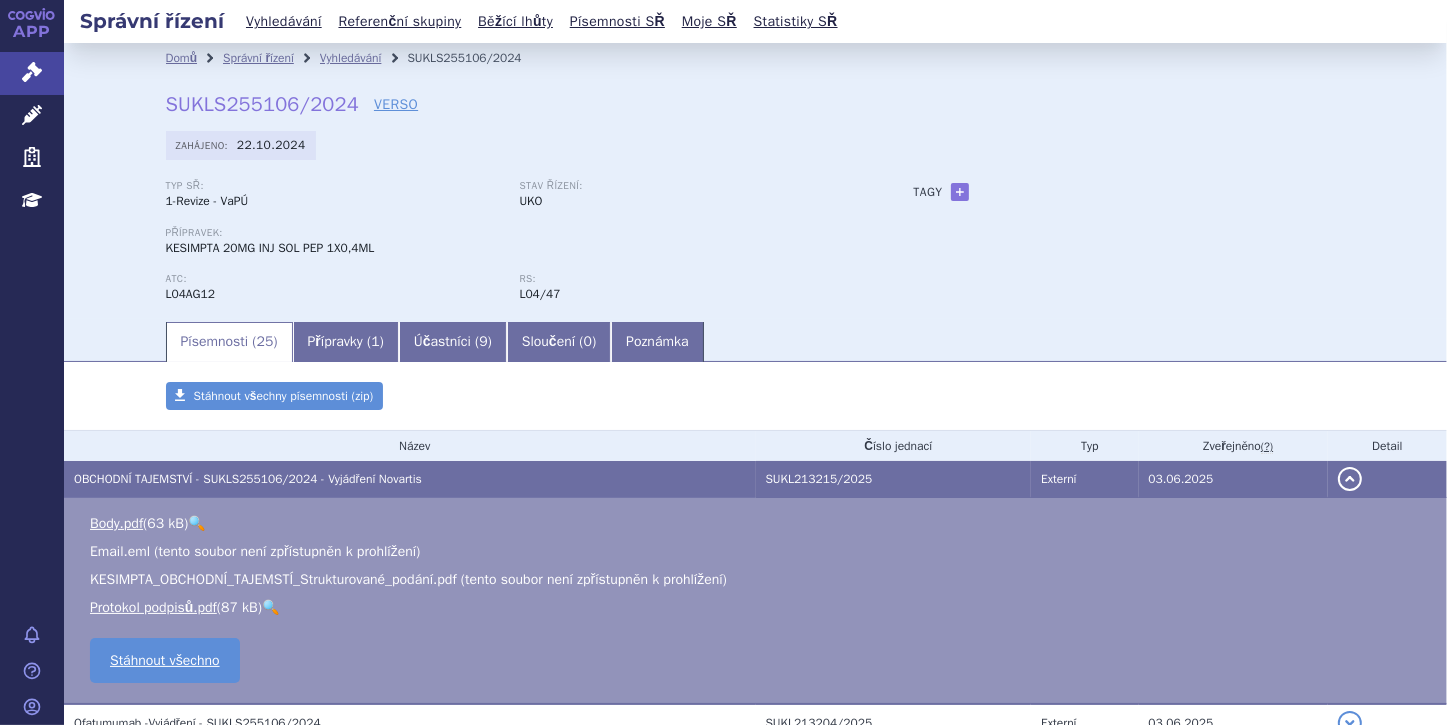 click on "detail" at bounding box center (1350, 479) 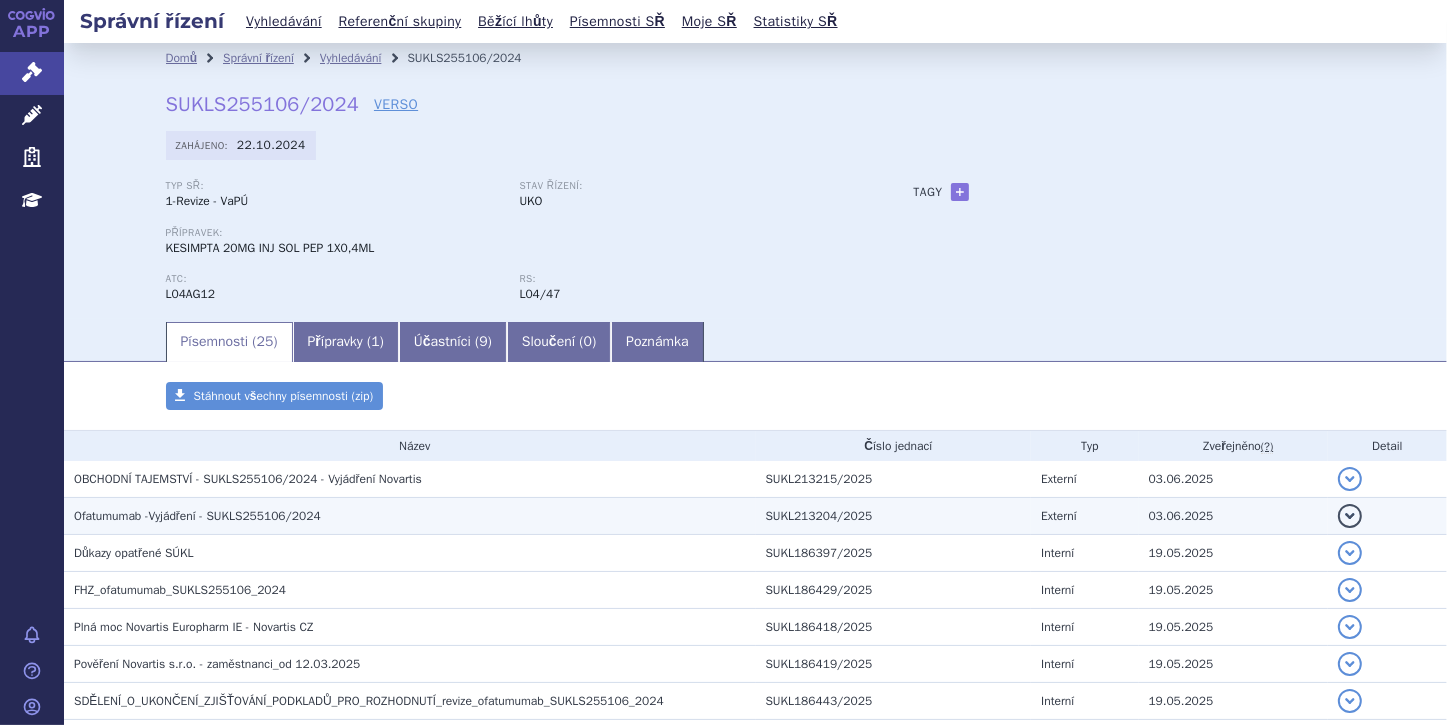 click on "Ofatumumab -Vyjádření - SUKLS255106/2024" at bounding box center (197, 516) 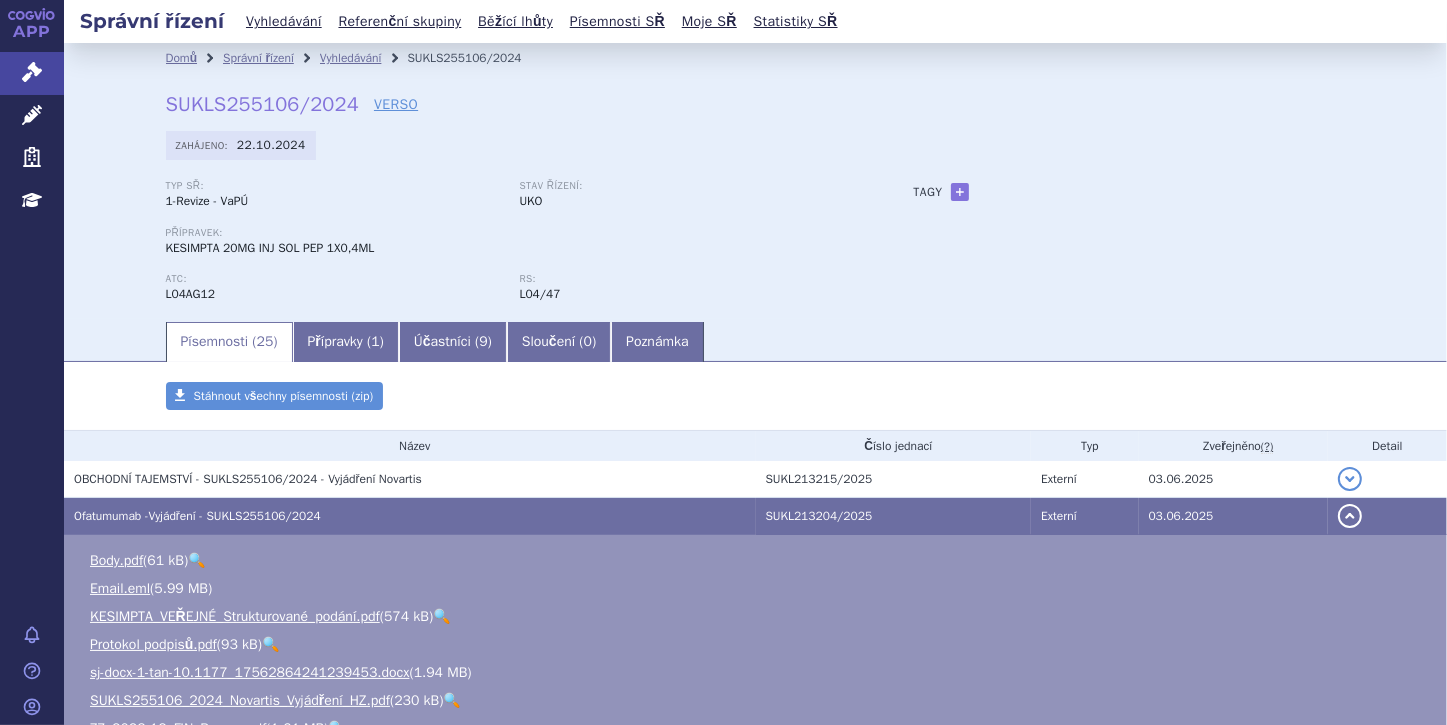 scroll, scrollTop: 80, scrollLeft: 0, axis: vertical 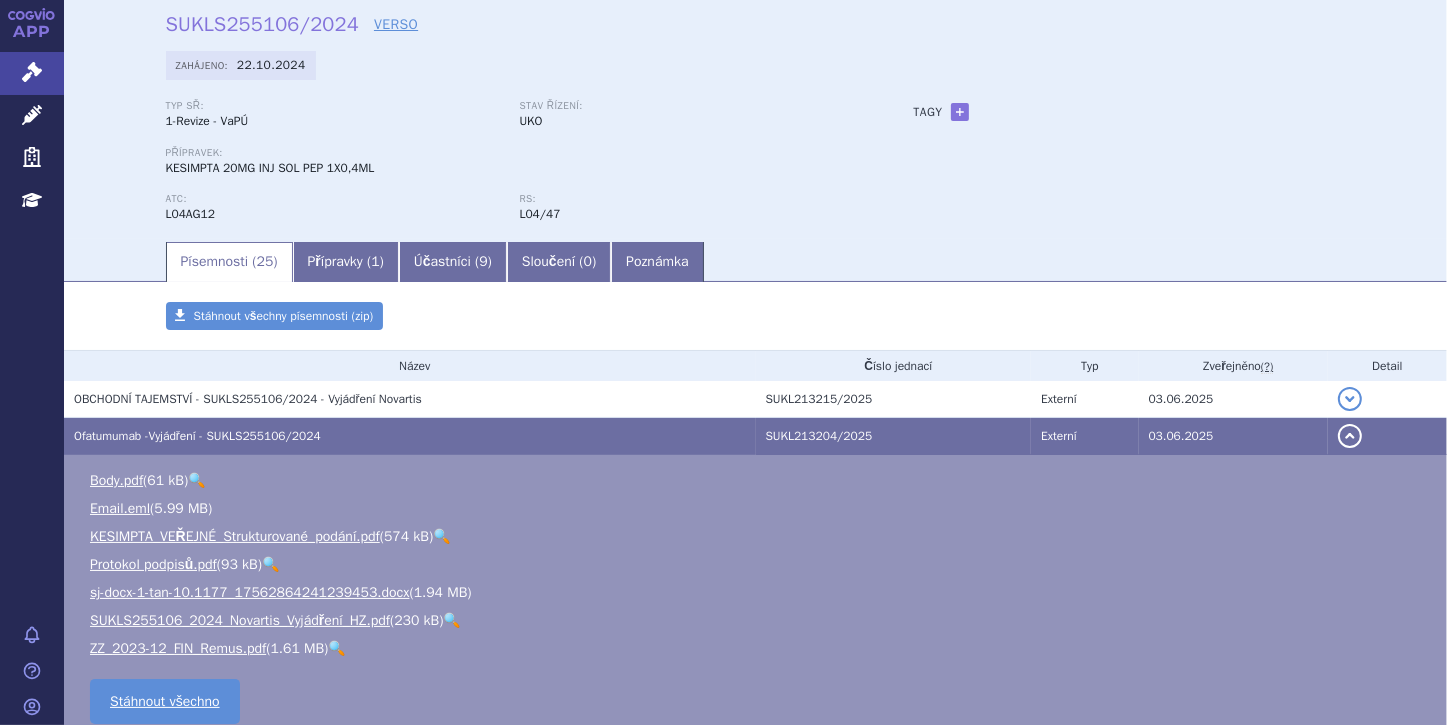 click on "🔍" at bounding box center (451, 620) 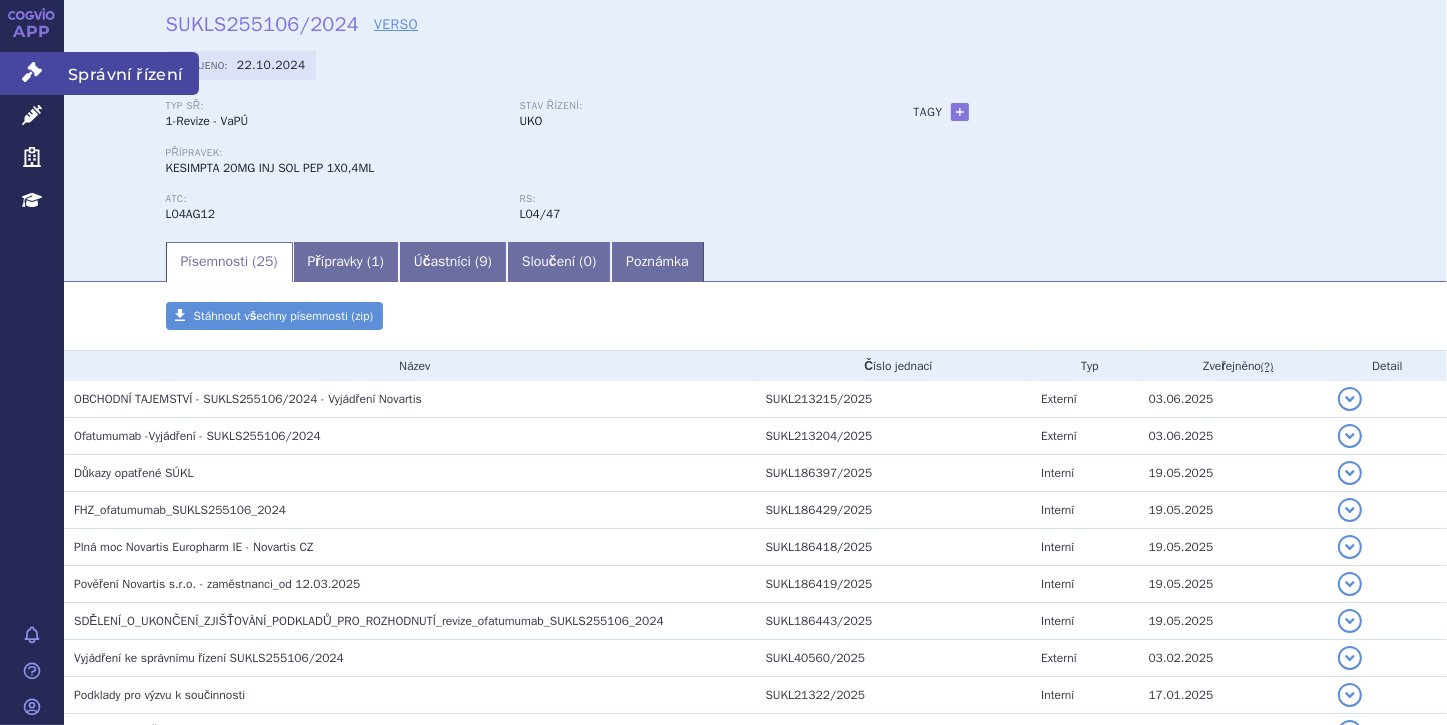 click 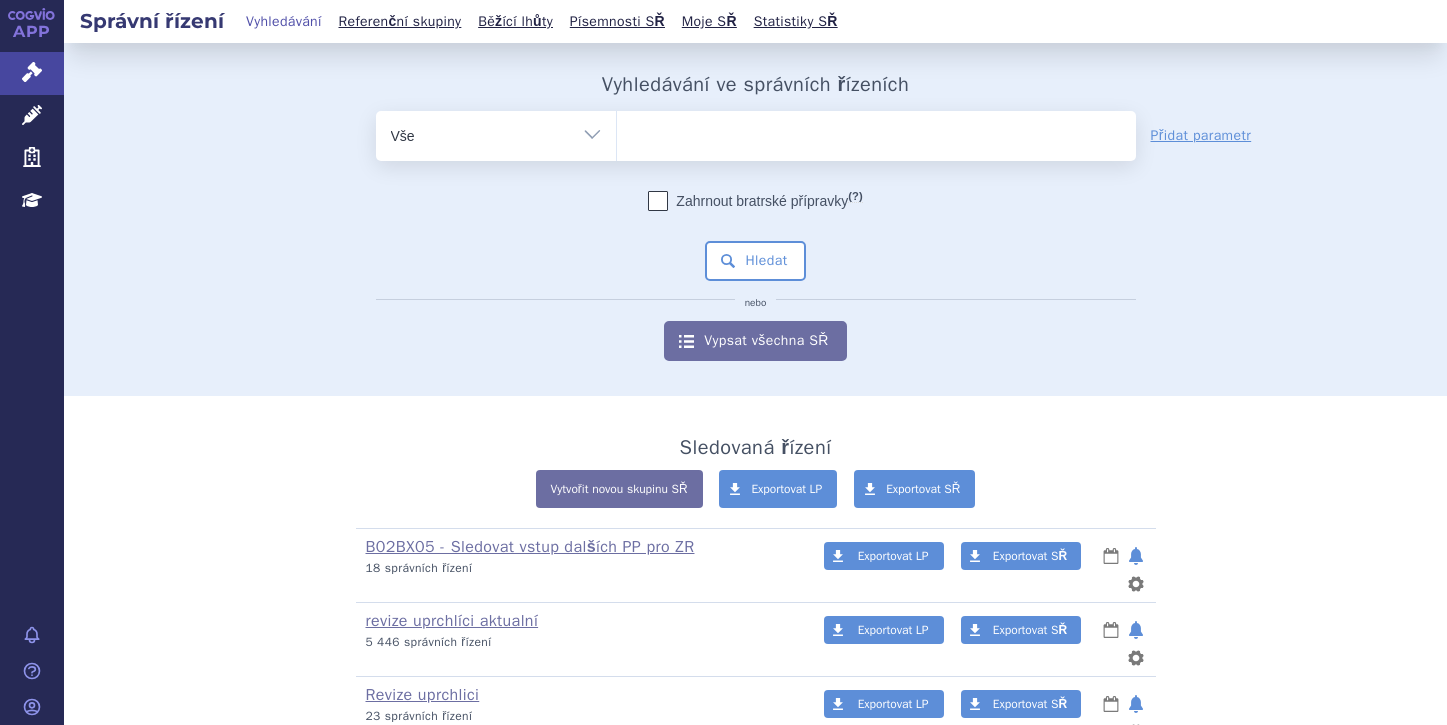 scroll, scrollTop: 0, scrollLeft: 0, axis: both 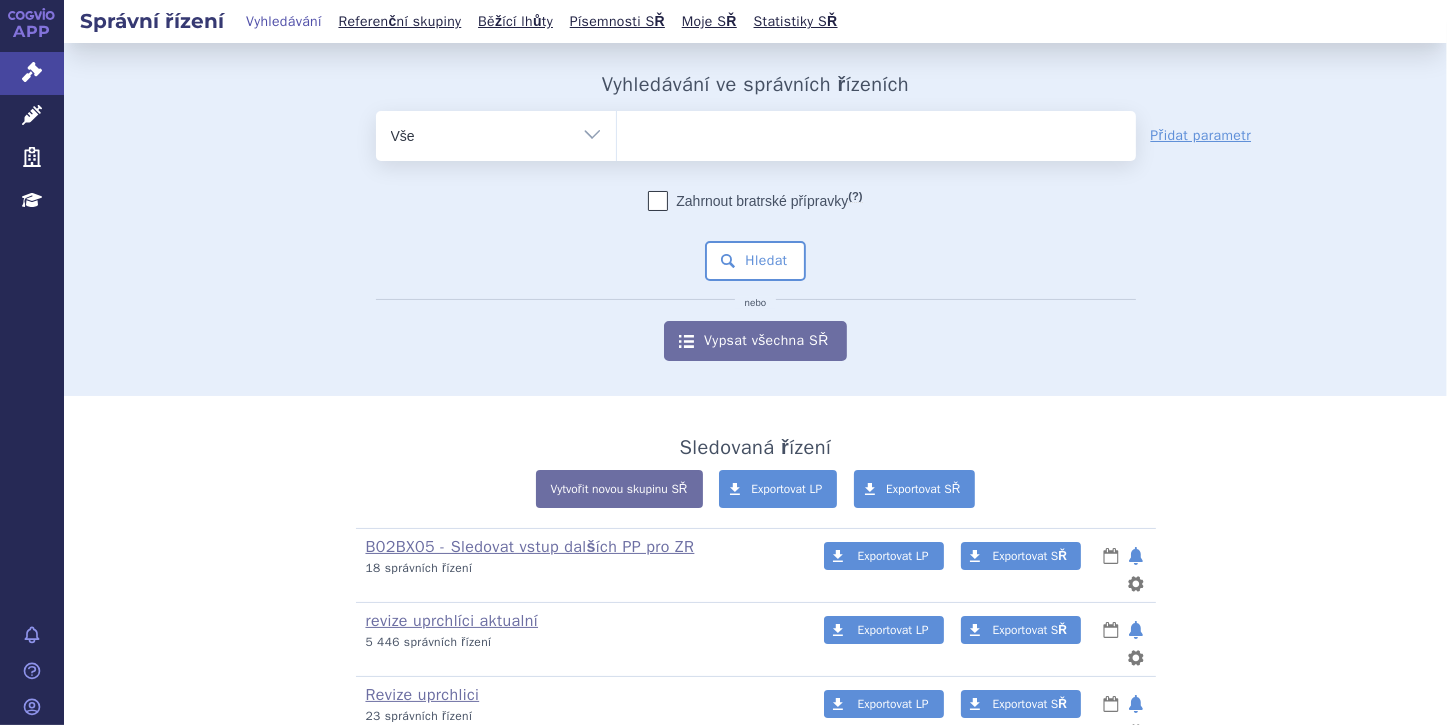 click at bounding box center (876, 132) 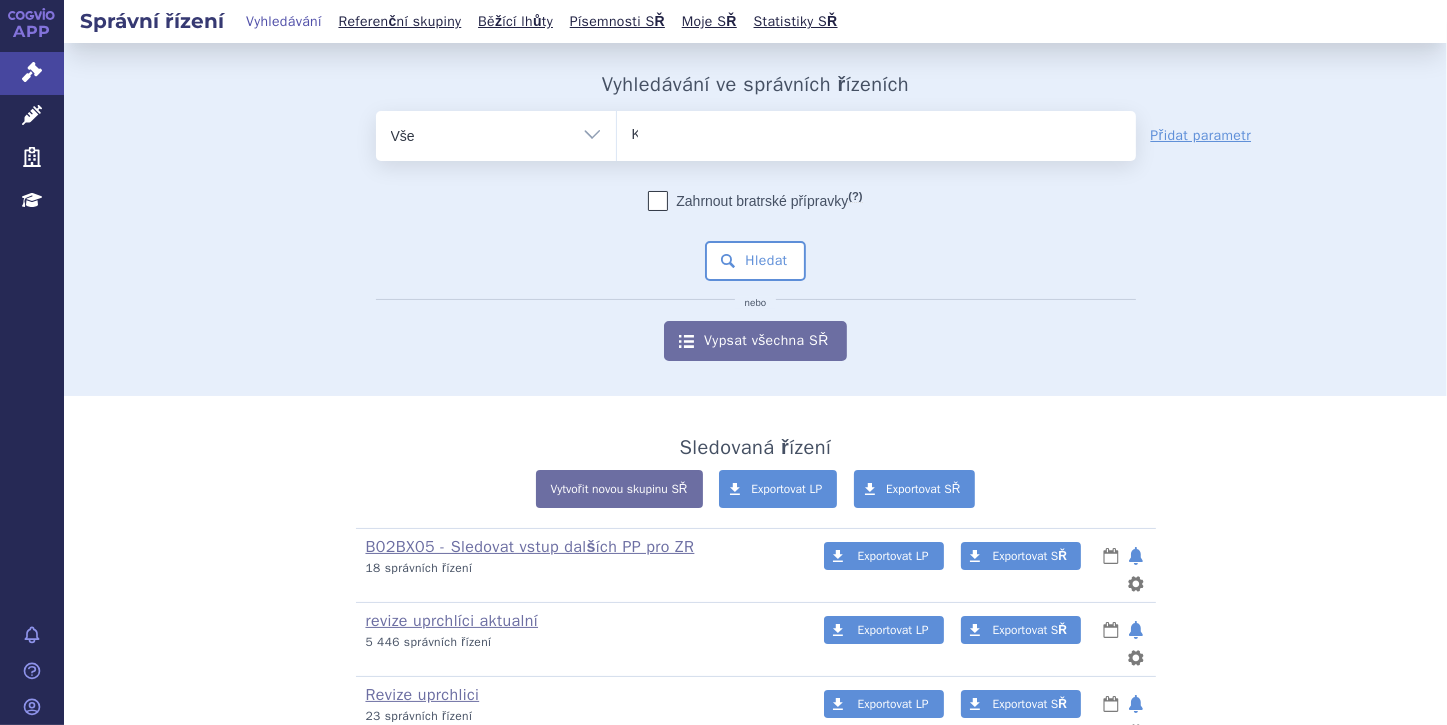 type 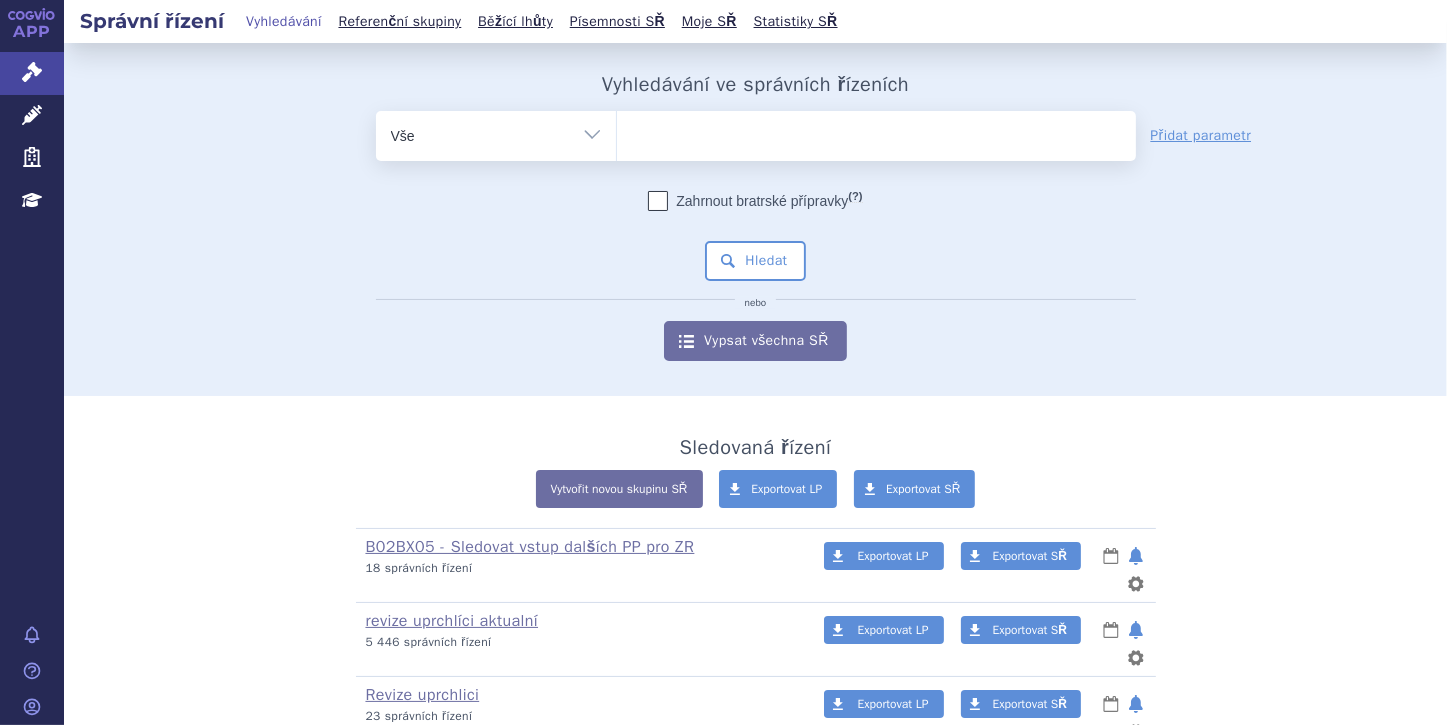 select on "KESIMPTA" 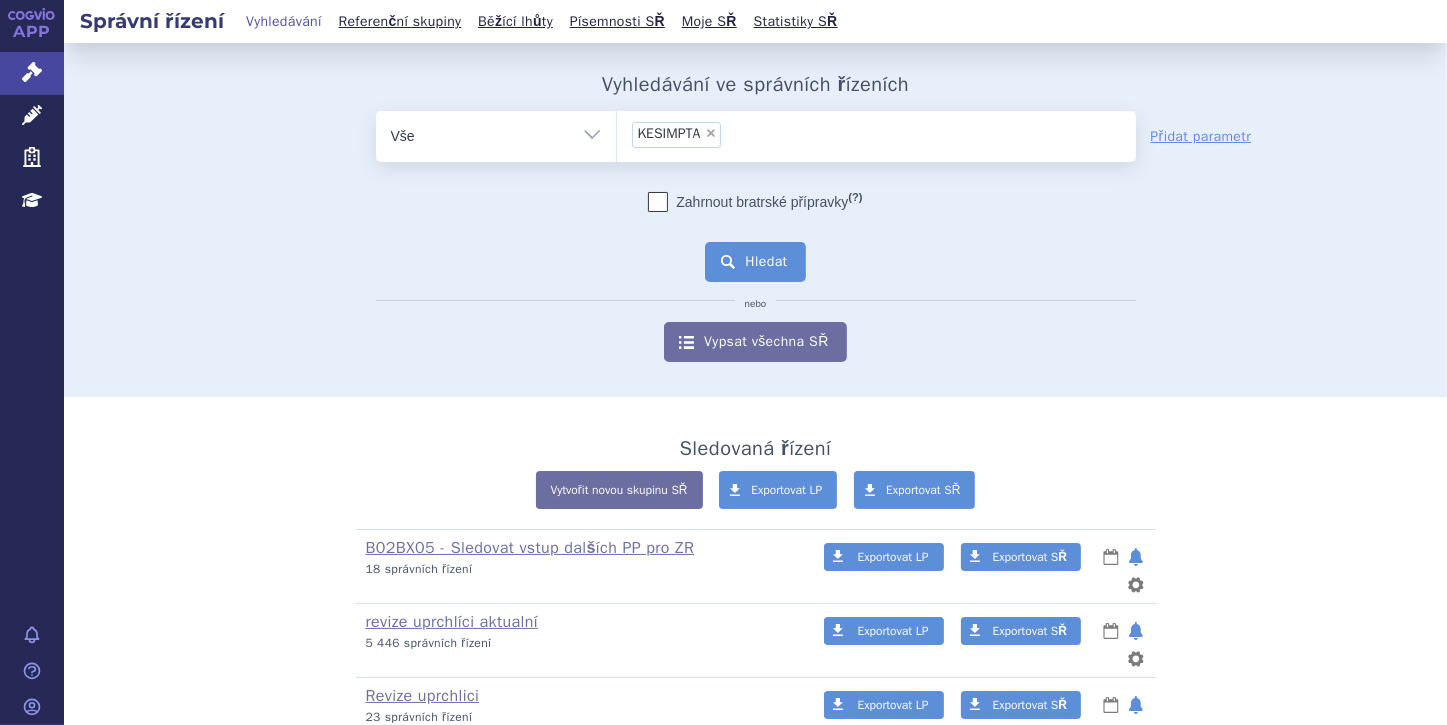 click on "Hledat" at bounding box center [755, 262] 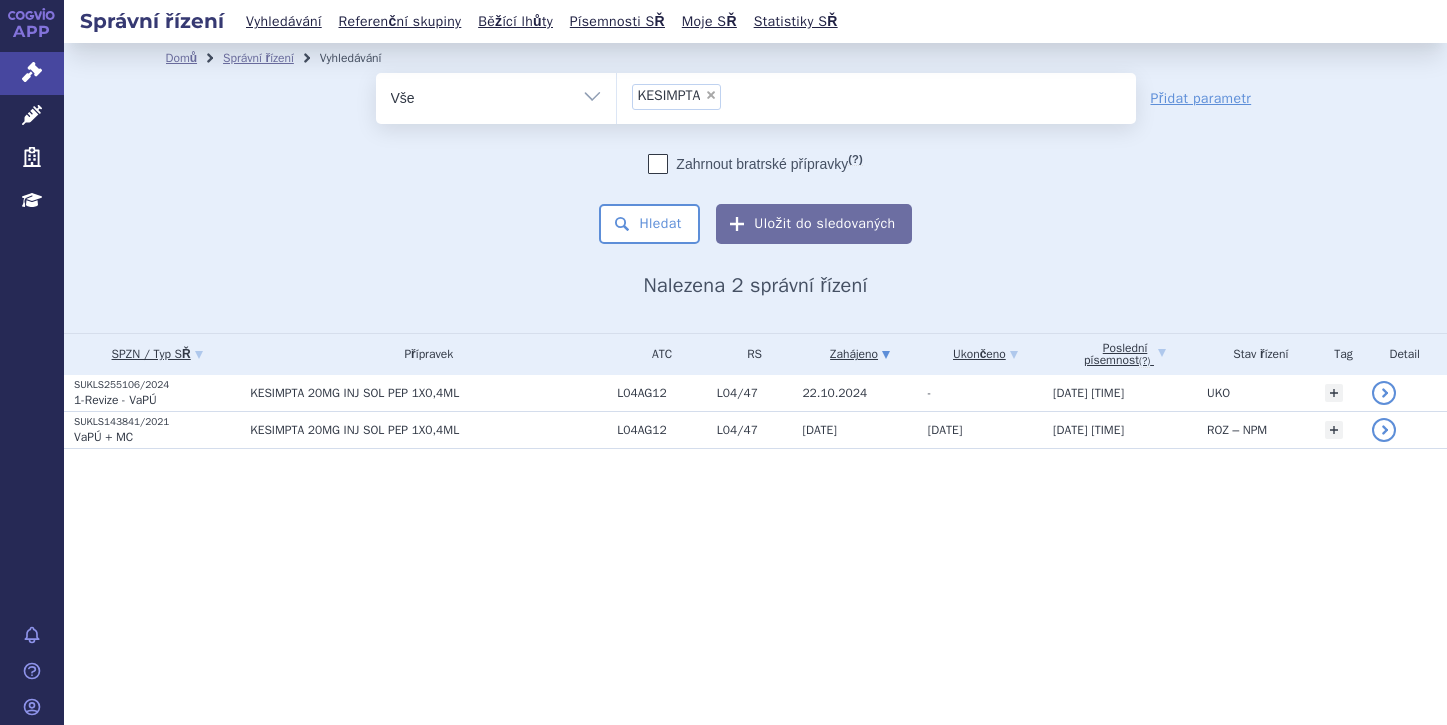 scroll, scrollTop: 0, scrollLeft: 0, axis: both 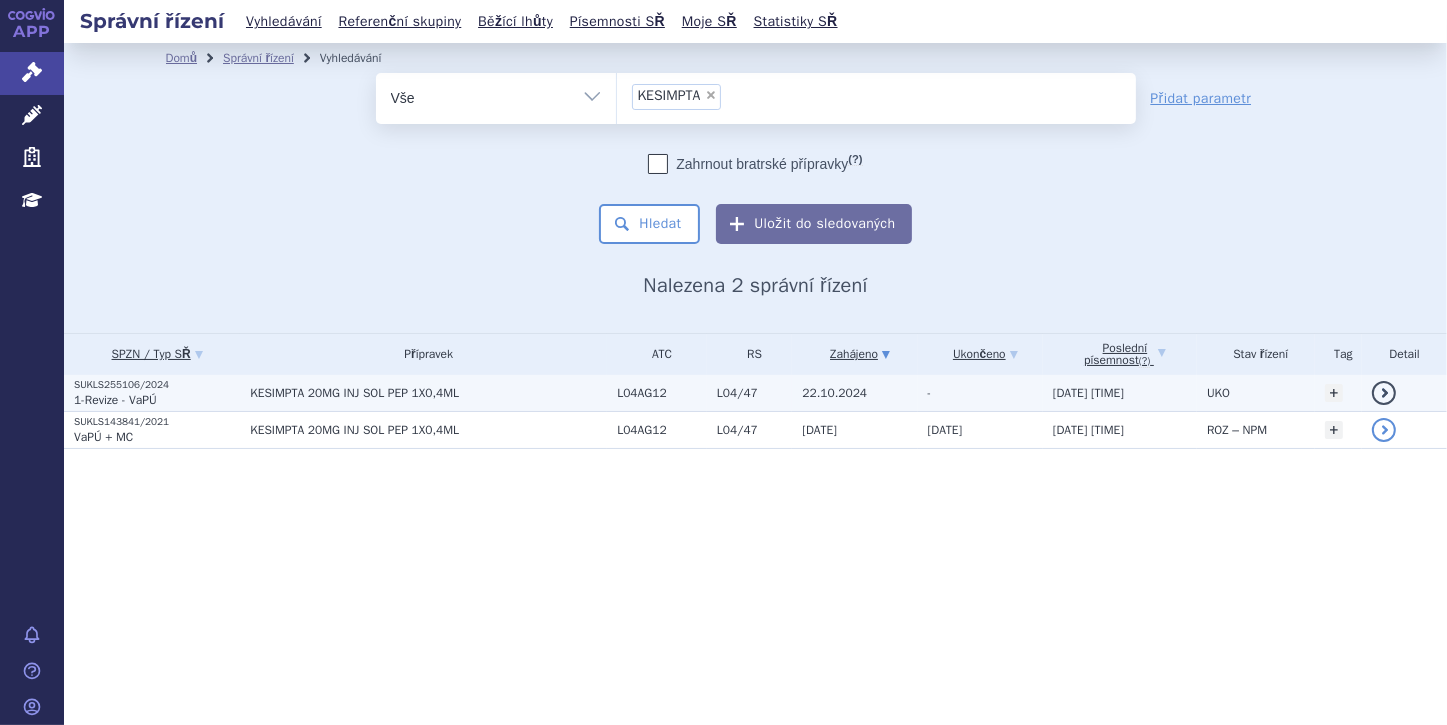 click on "1-Revize - VaPÚ" at bounding box center [115, 400] 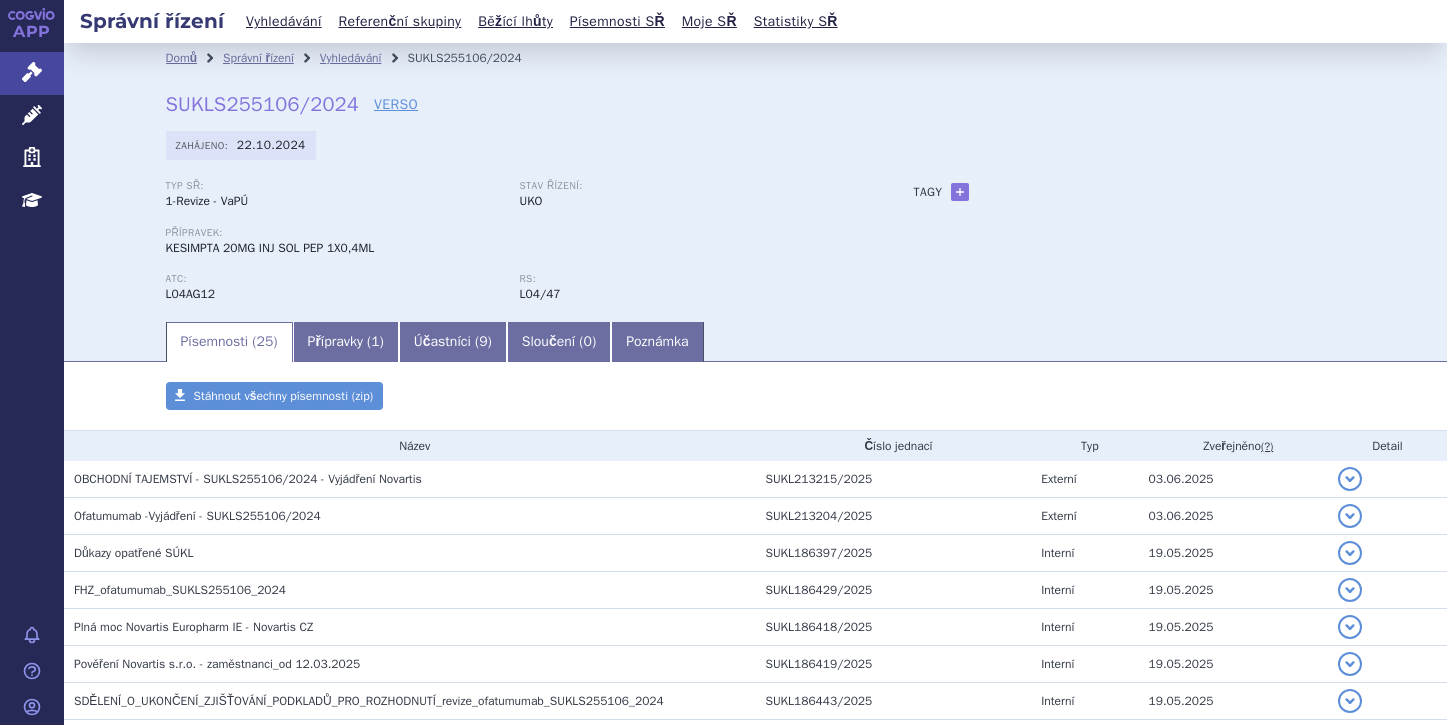 scroll, scrollTop: 0, scrollLeft: 0, axis: both 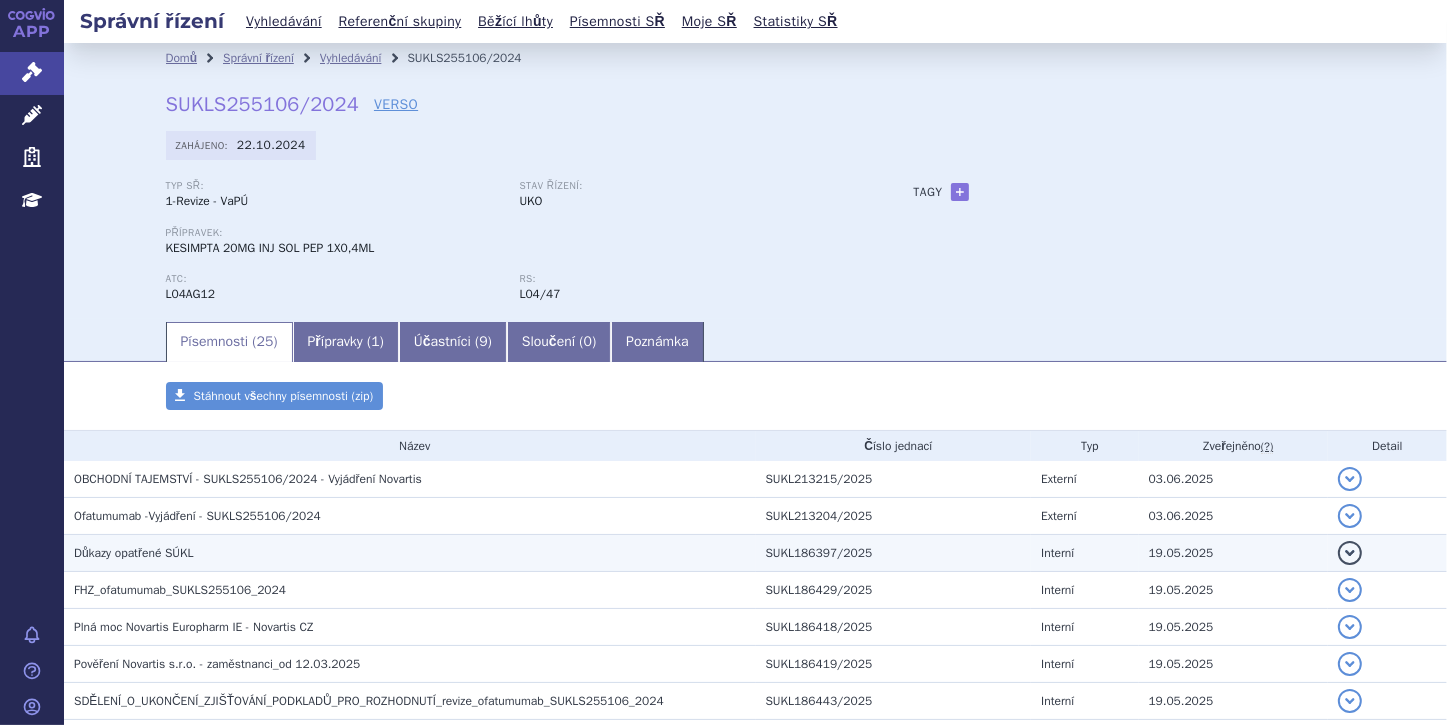 click on "detail" at bounding box center [1350, 553] 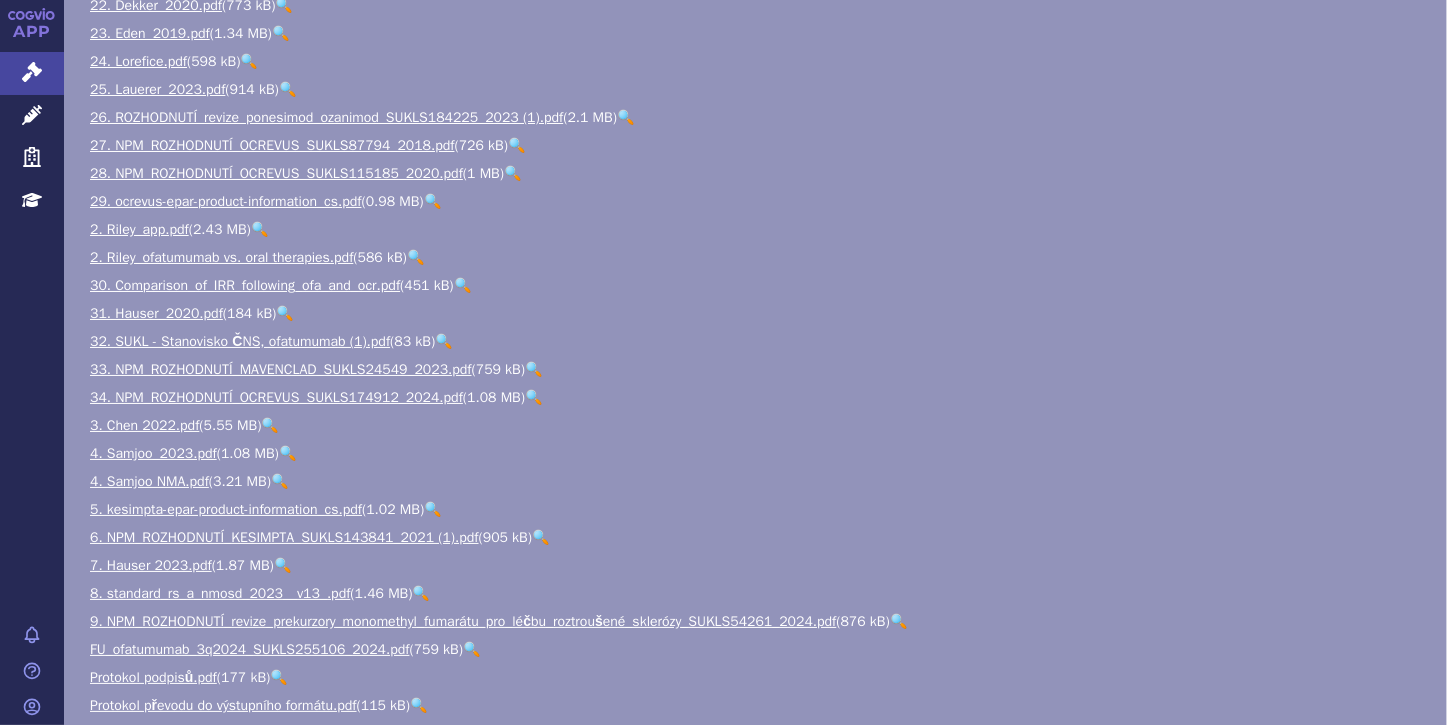 scroll, scrollTop: 1120, scrollLeft: 0, axis: vertical 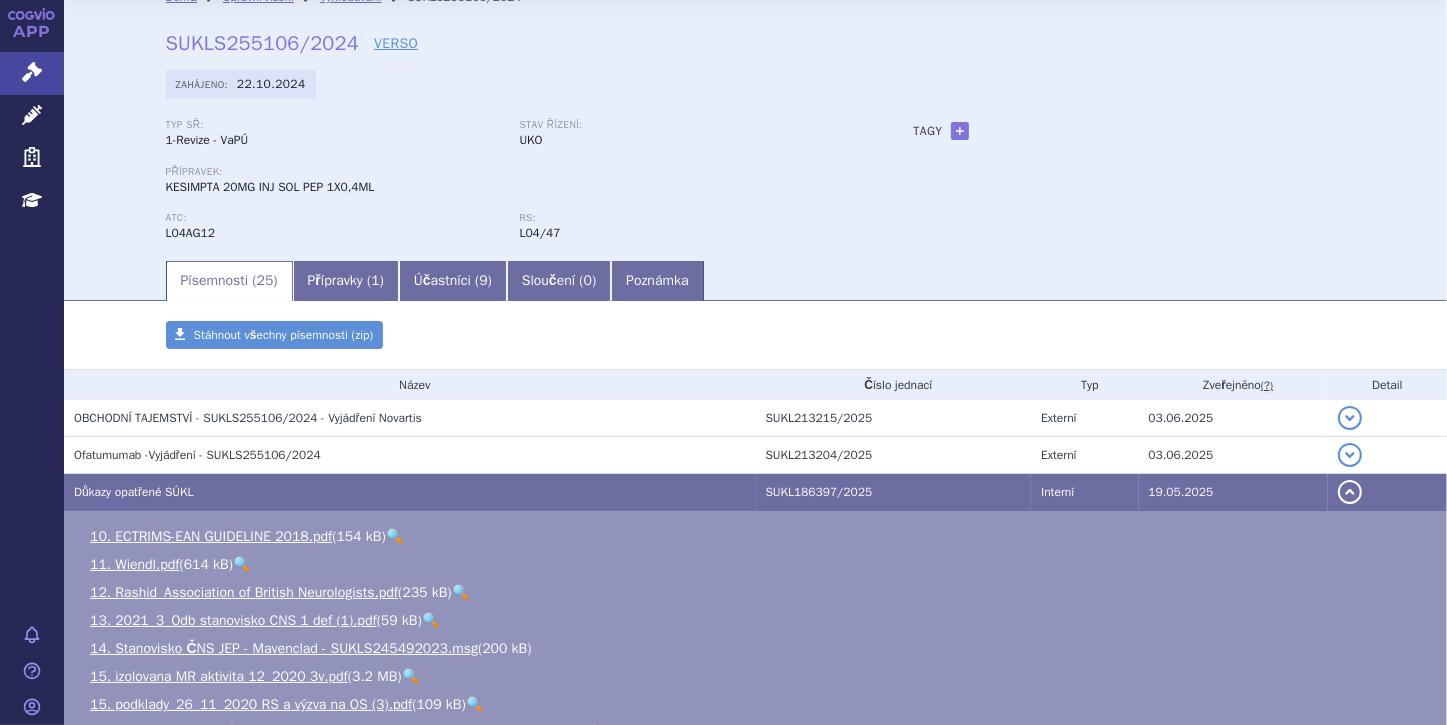 click on "detail" at bounding box center (1350, 492) 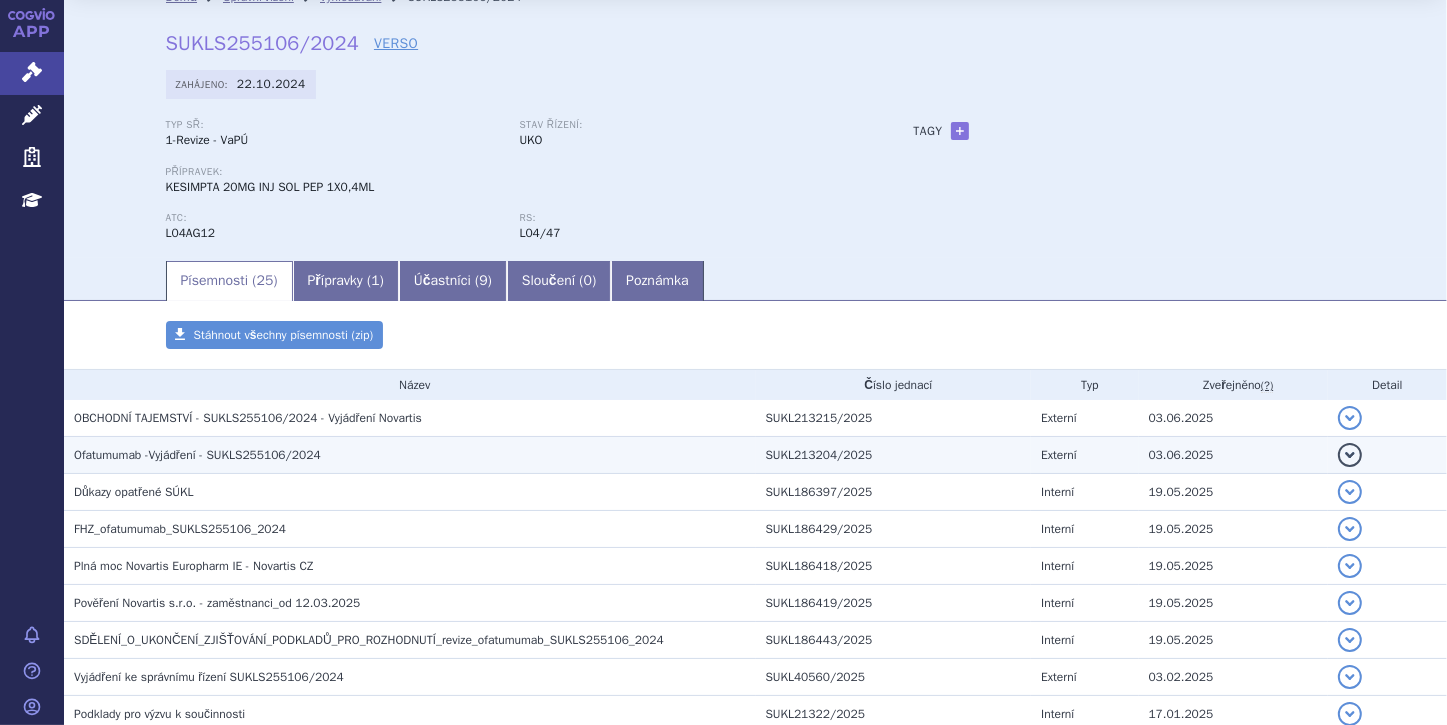 click on "Ofatumumab -Vyjádření - SUKLS255106/2024" at bounding box center (415, 455) 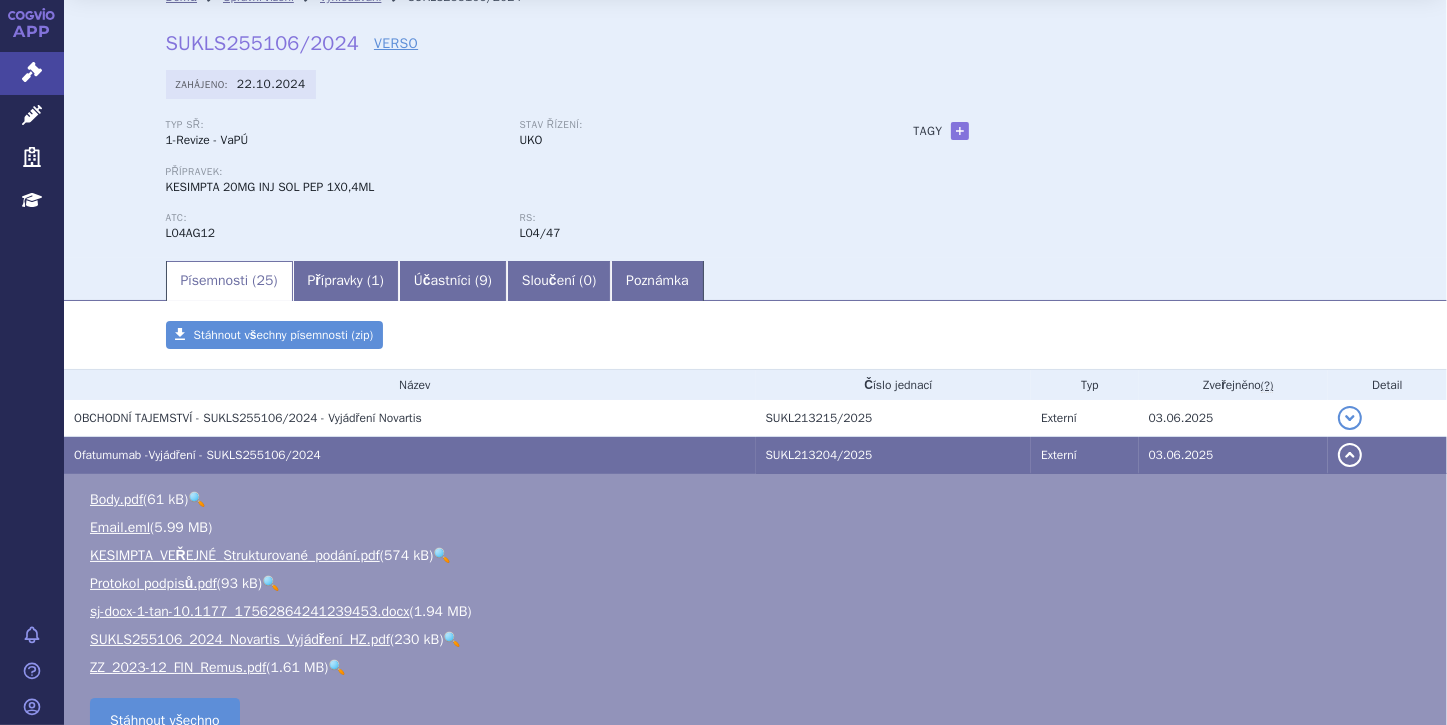 click on "🔍" at bounding box center [441, 555] 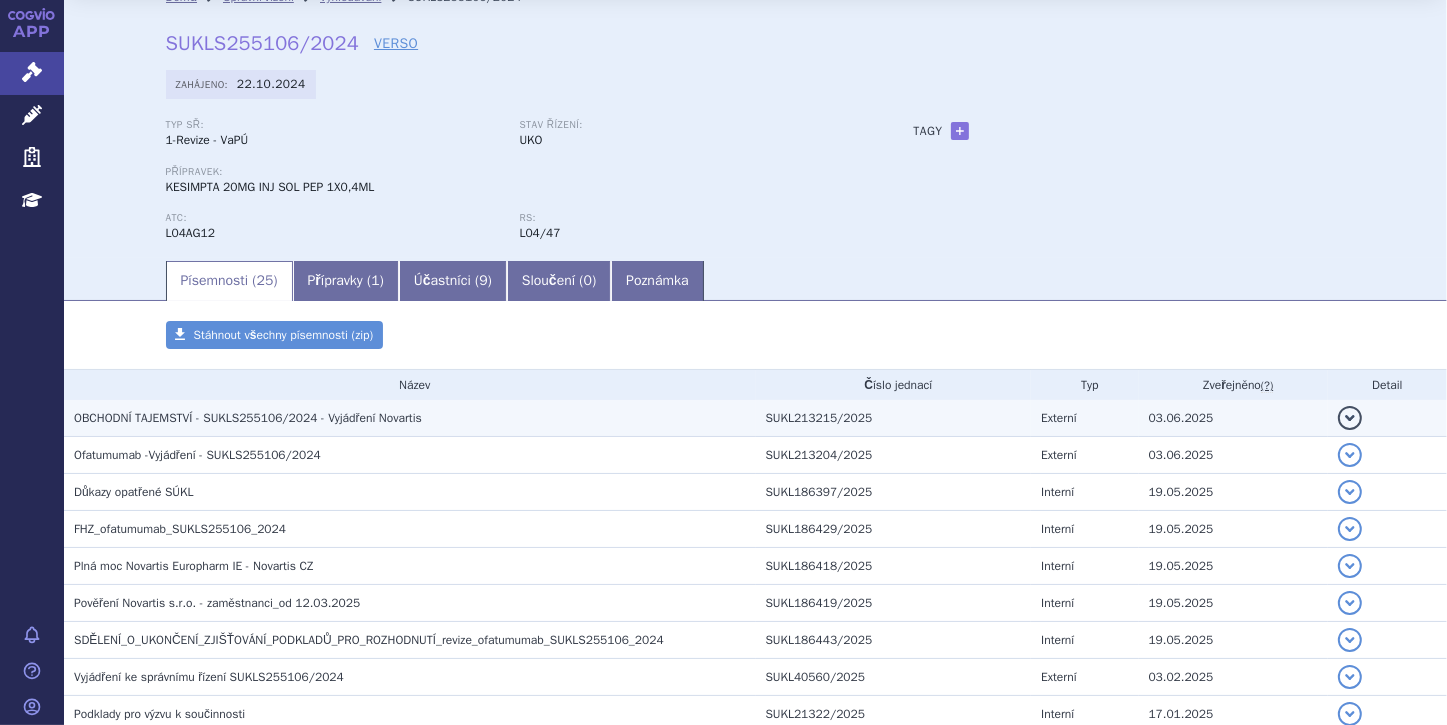 click on "OBCHODNÍ TAJEMSTVÍ - SUKLS255106/2024 - Vyjádření Novartis" at bounding box center [248, 418] 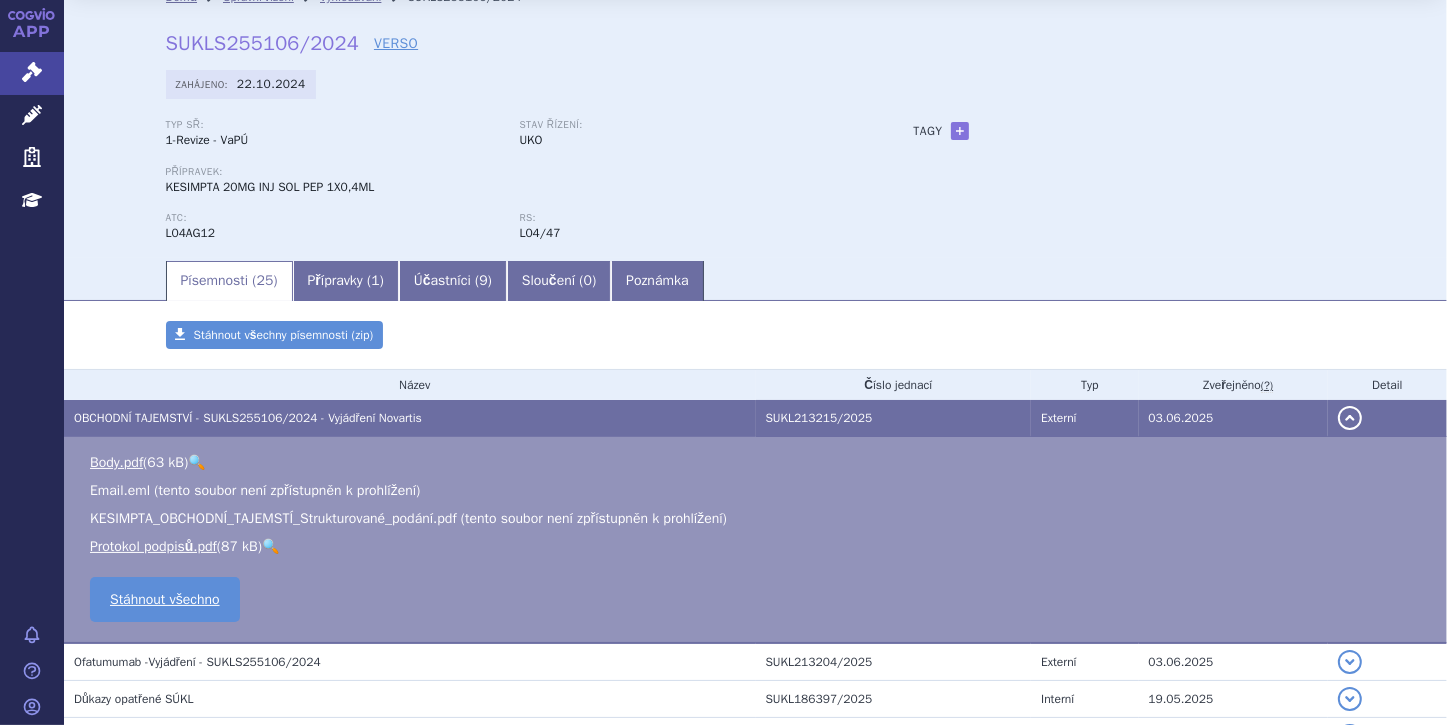 click on "detail" at bounding box center (1350, 418) 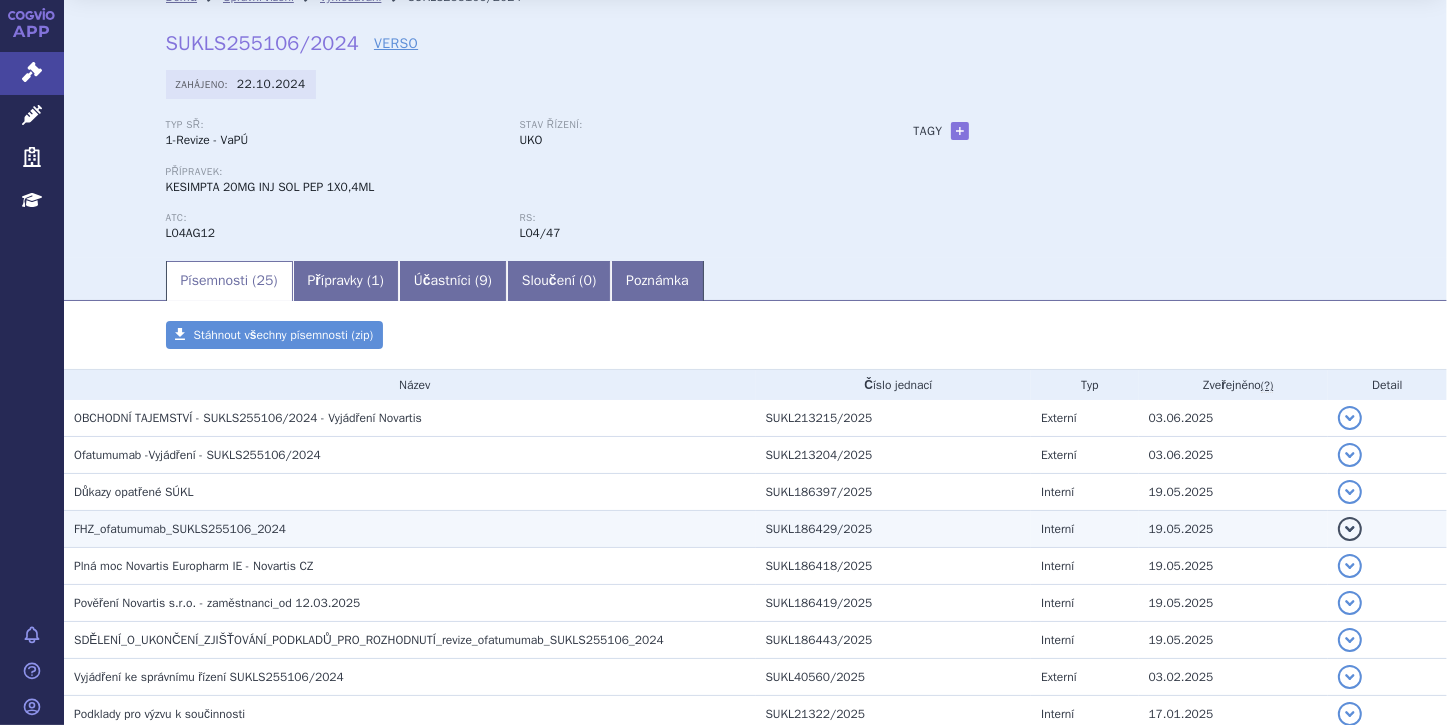 click on "detail" at bounding box center (1350, 529) 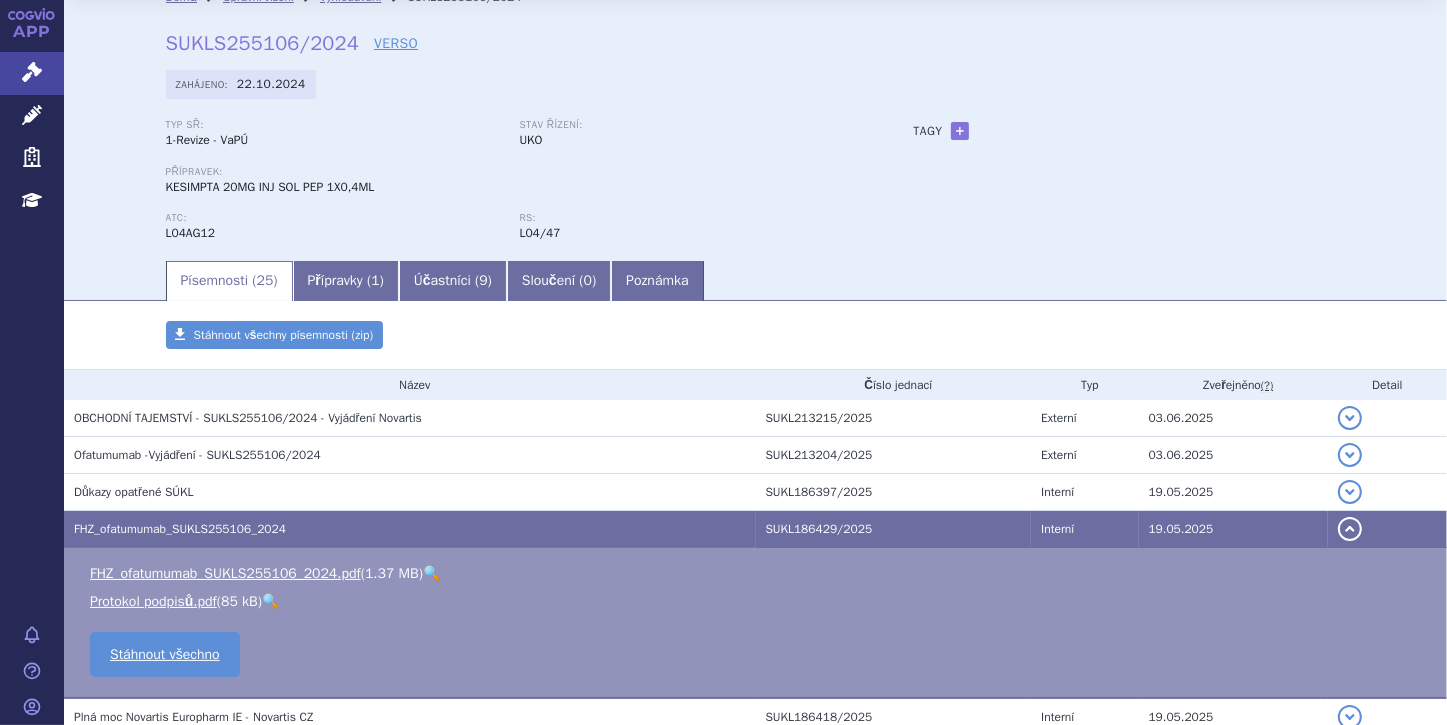 click on "🔍" at bounding box center [431, 573] 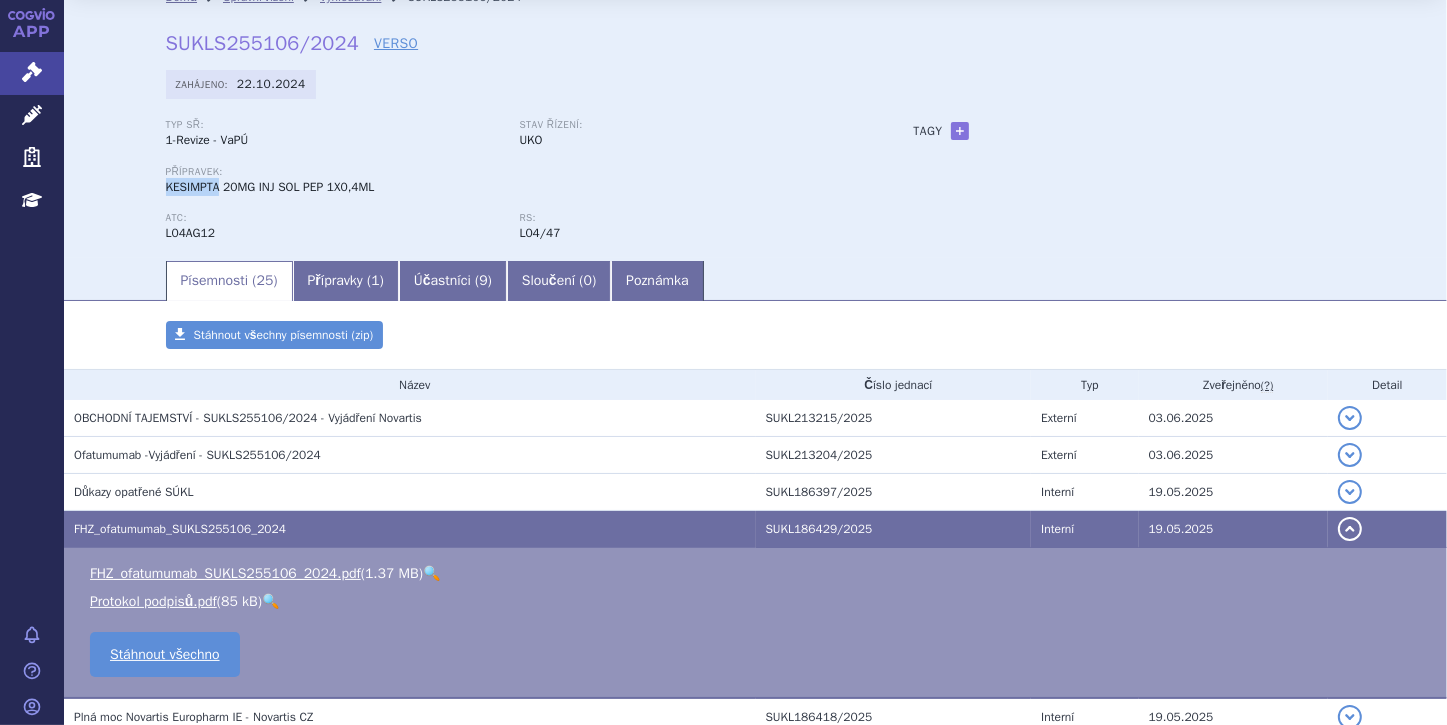 drag, startPoint x: 160, startPoint y: 188, endPoint x: 216, endPoint y: 184, distance: 56.142673 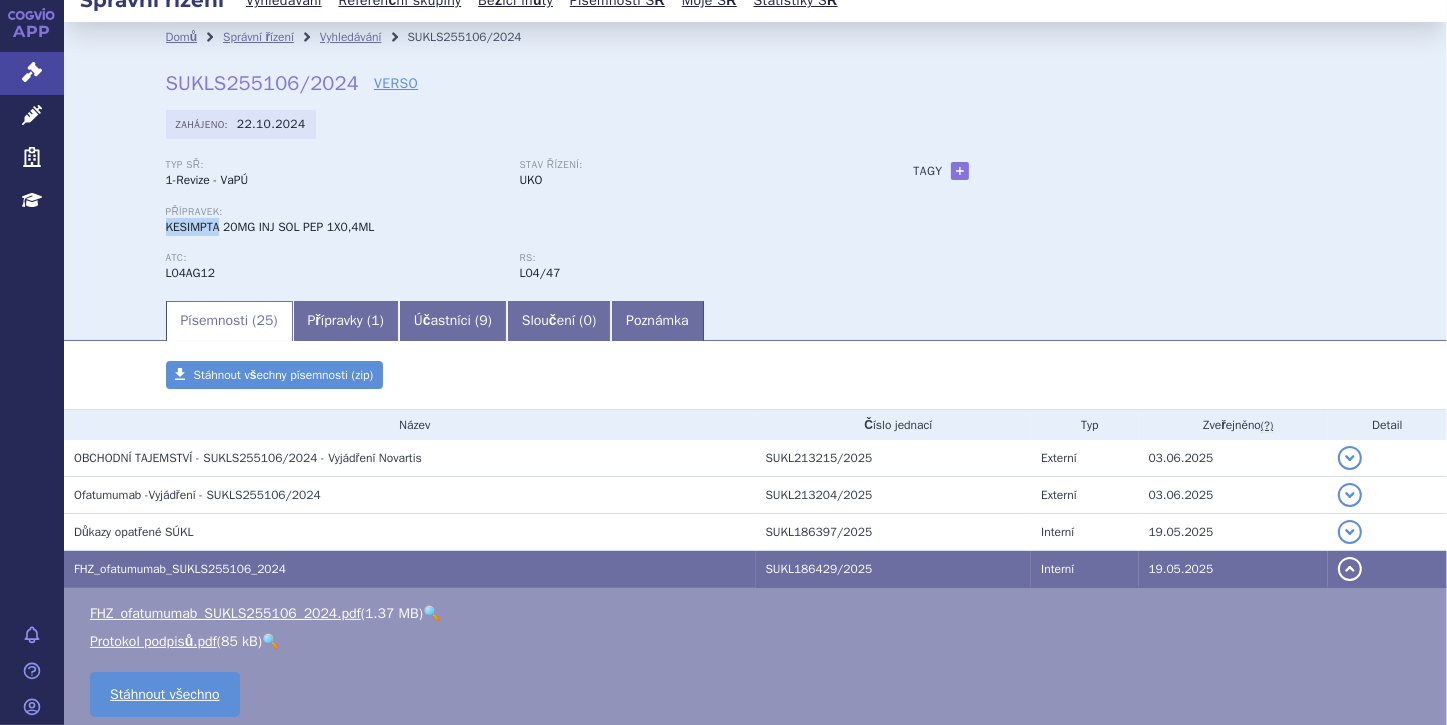 scroll, scrollTop: 0, scrollLeft: 0, axis: both 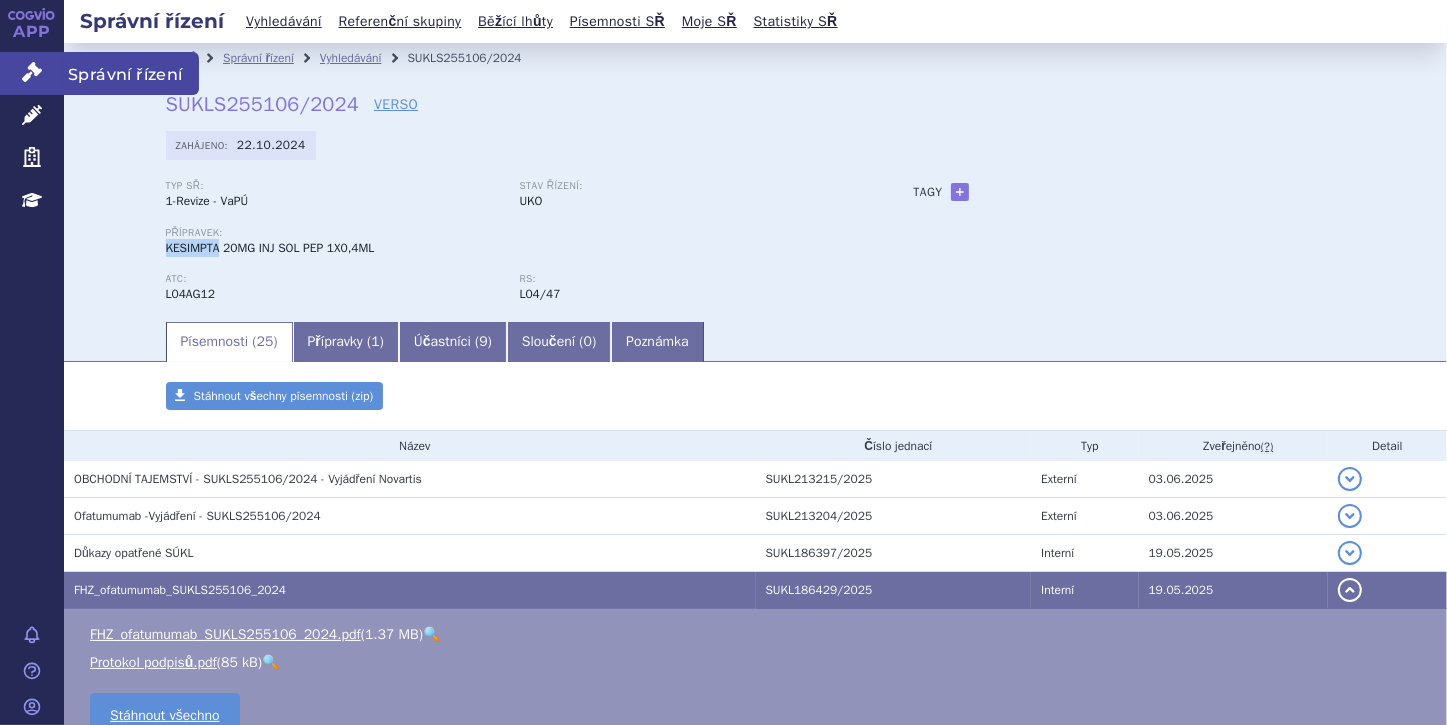 click on "Správní řízení" at bounding box center [32, 73] 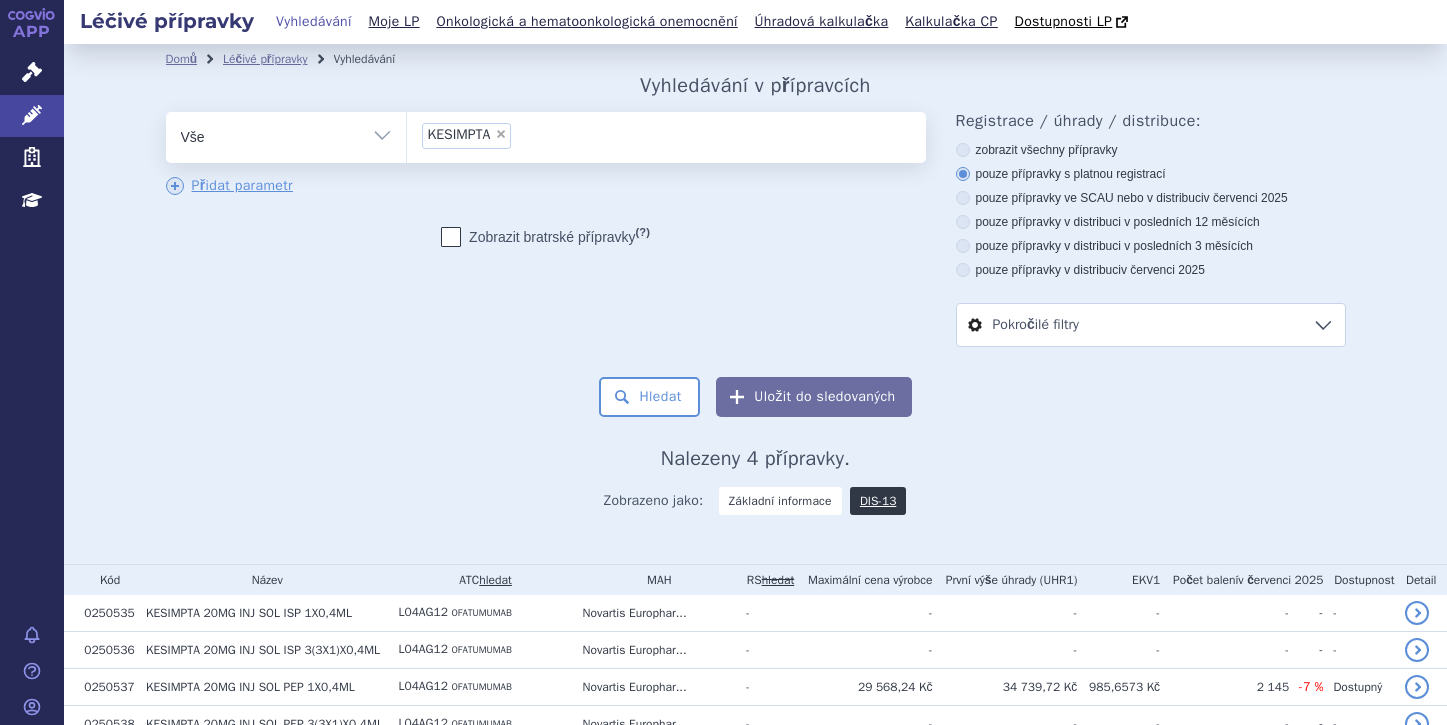 scroll, scrollTop: 0, scrollLeft: 0, axis: both 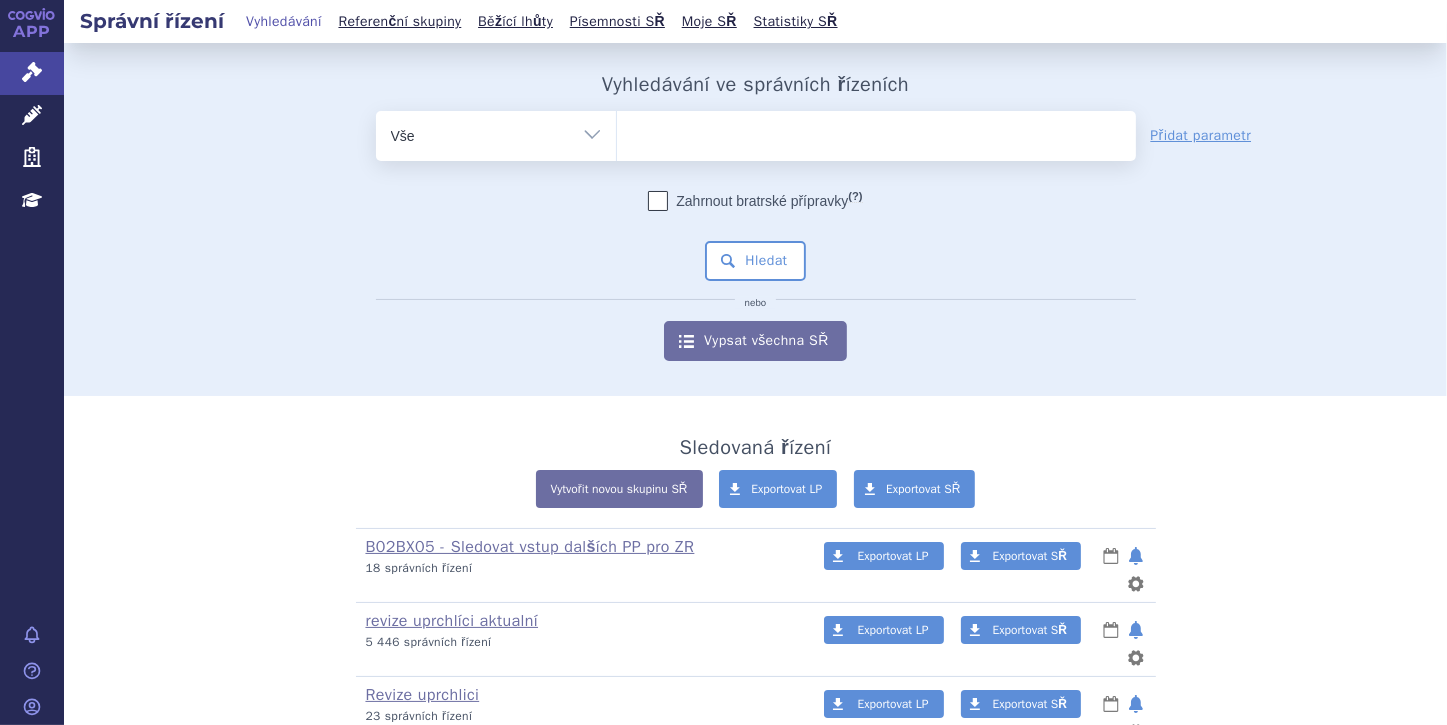 click at bounding box center (876, 132) 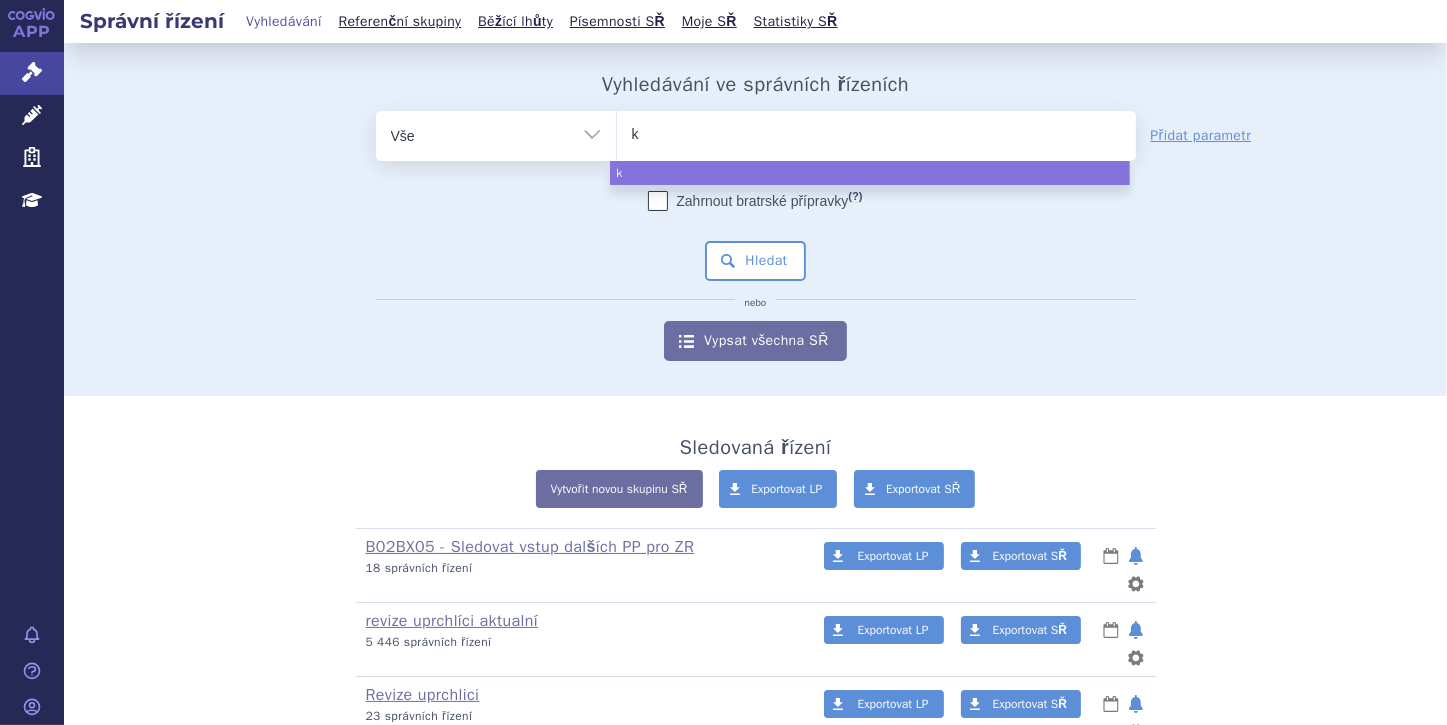 type on "ke" 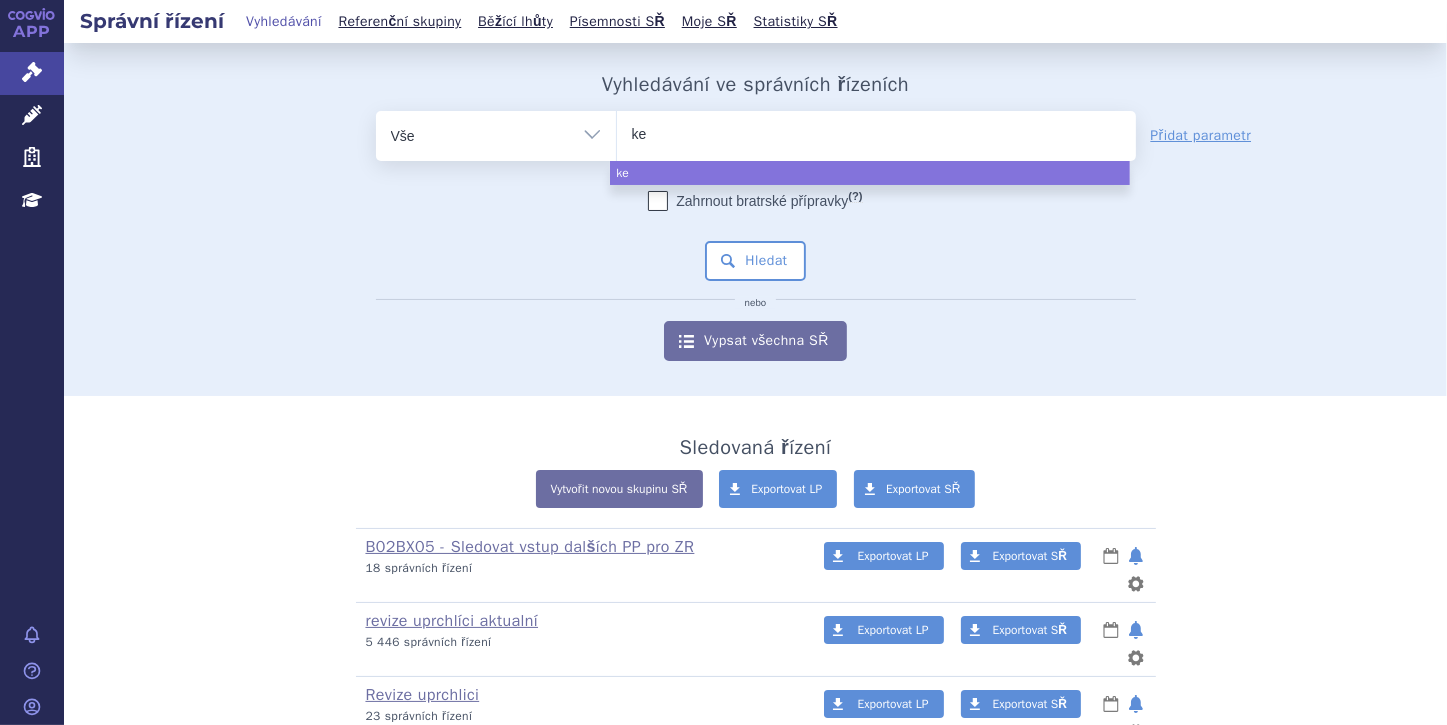 type on "kes" 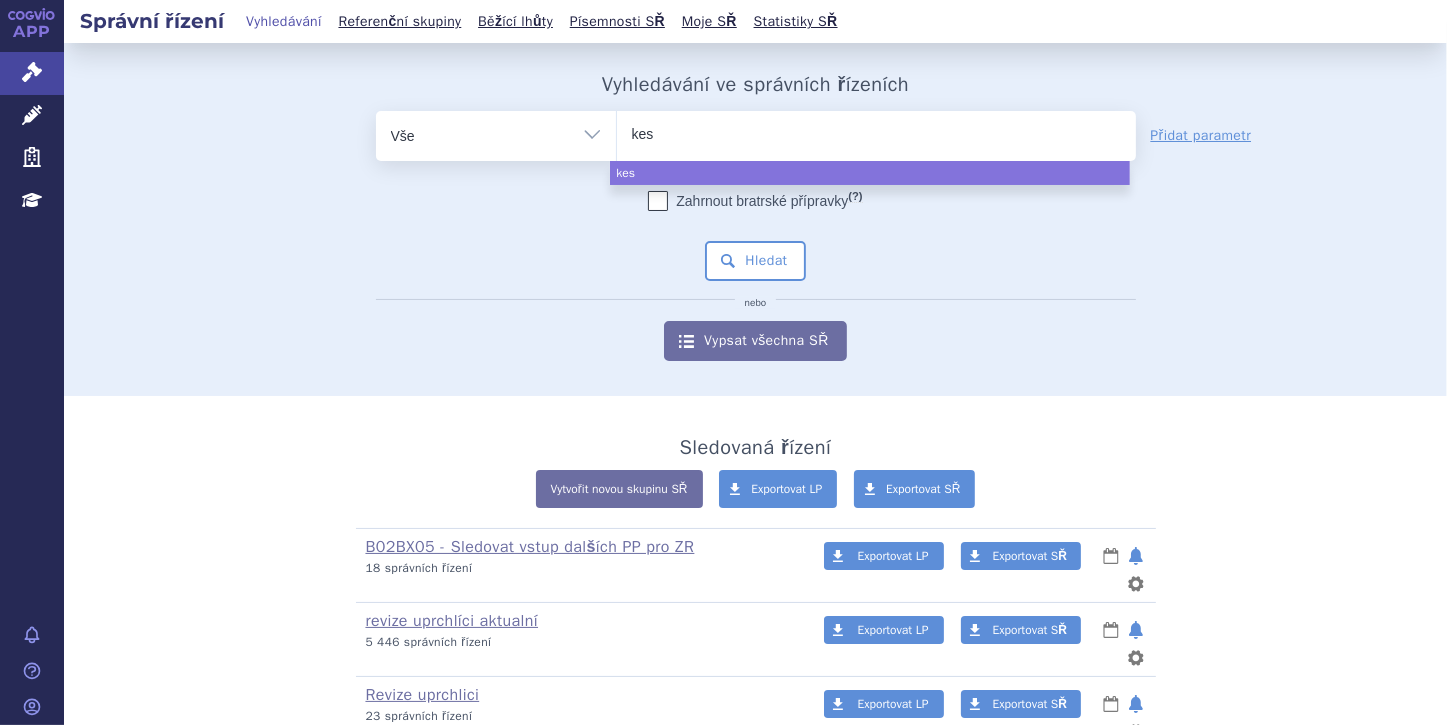 type on "kesi" 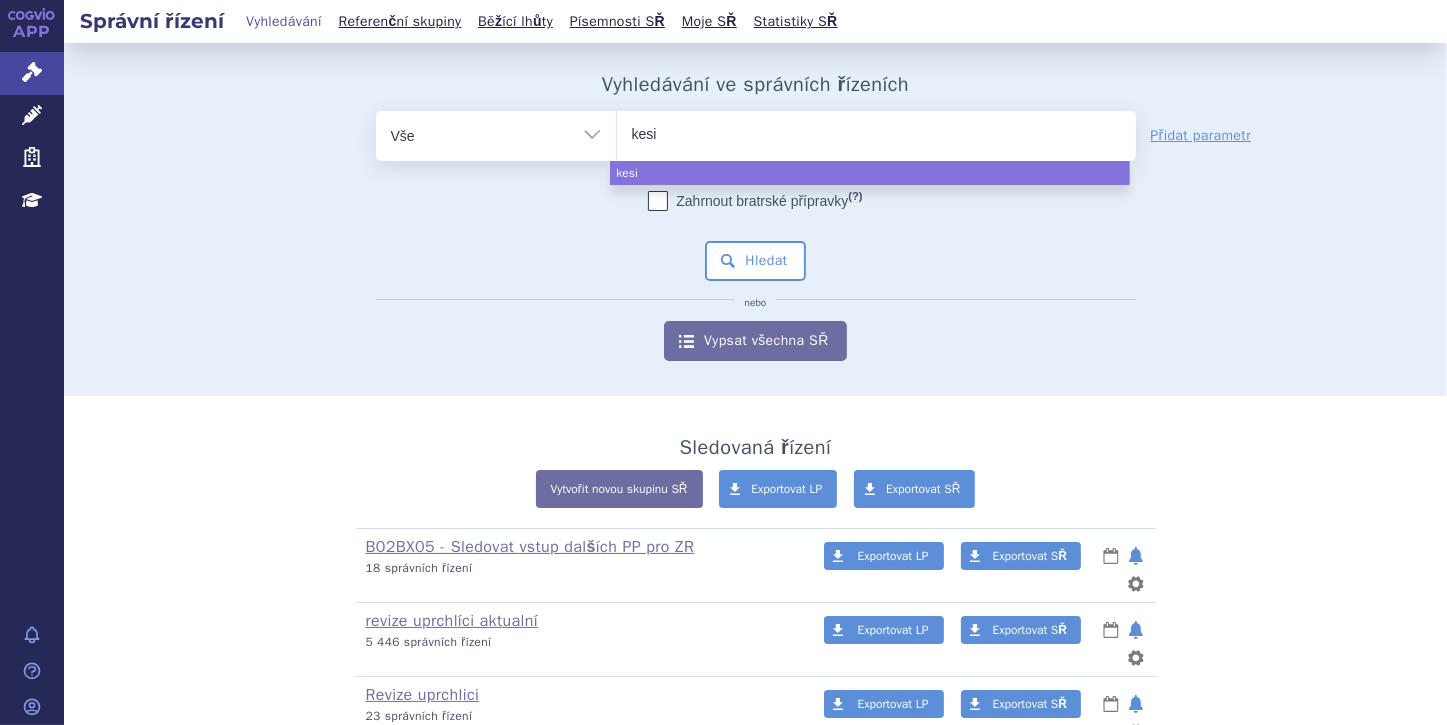 type on "kesim" 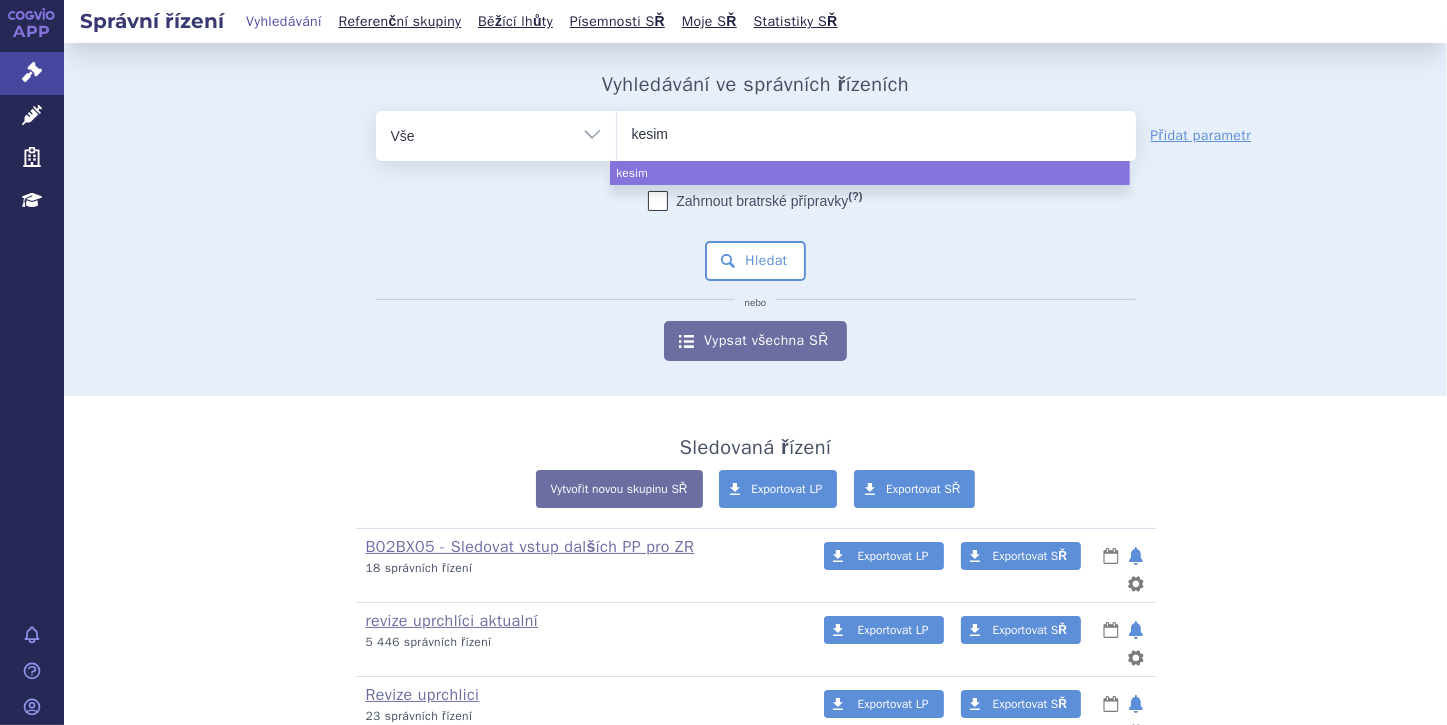 type on "kesimp" 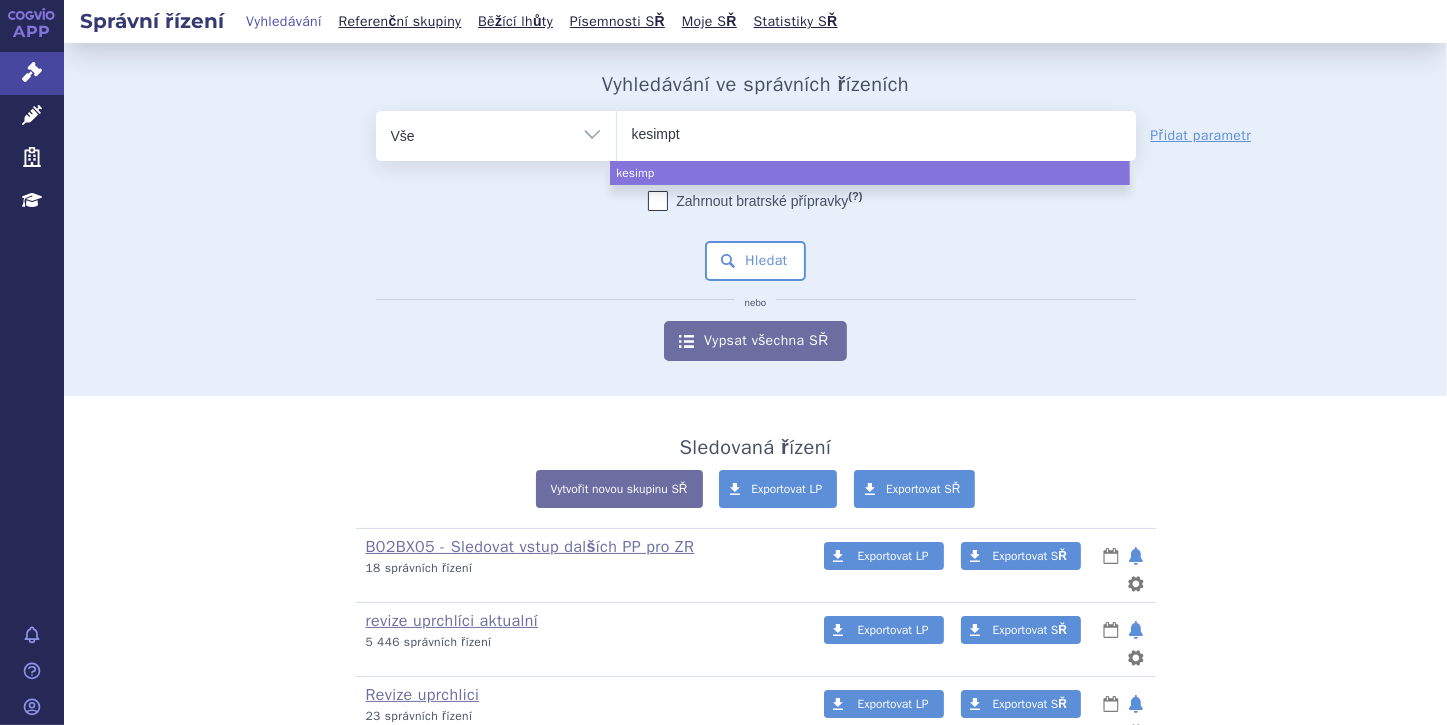 type on "kesimpta" 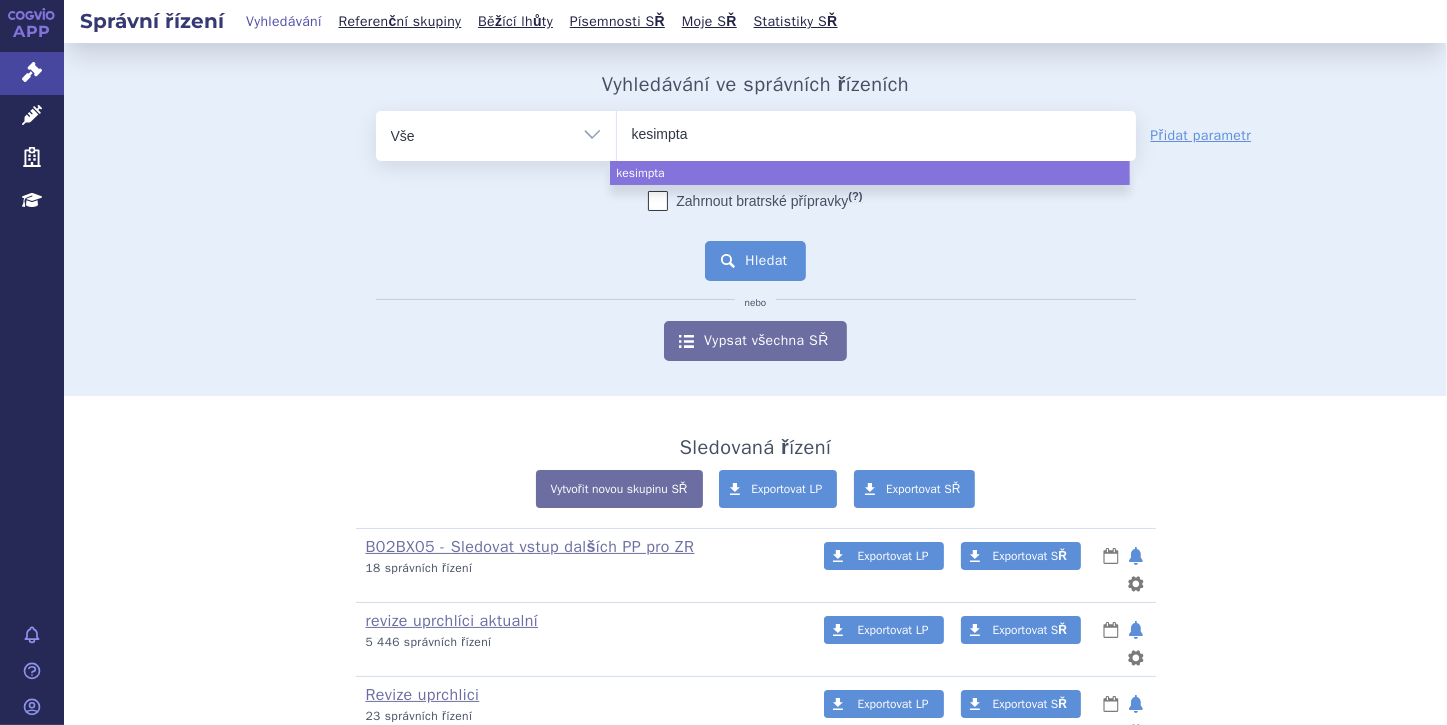 select on "kesimpta" 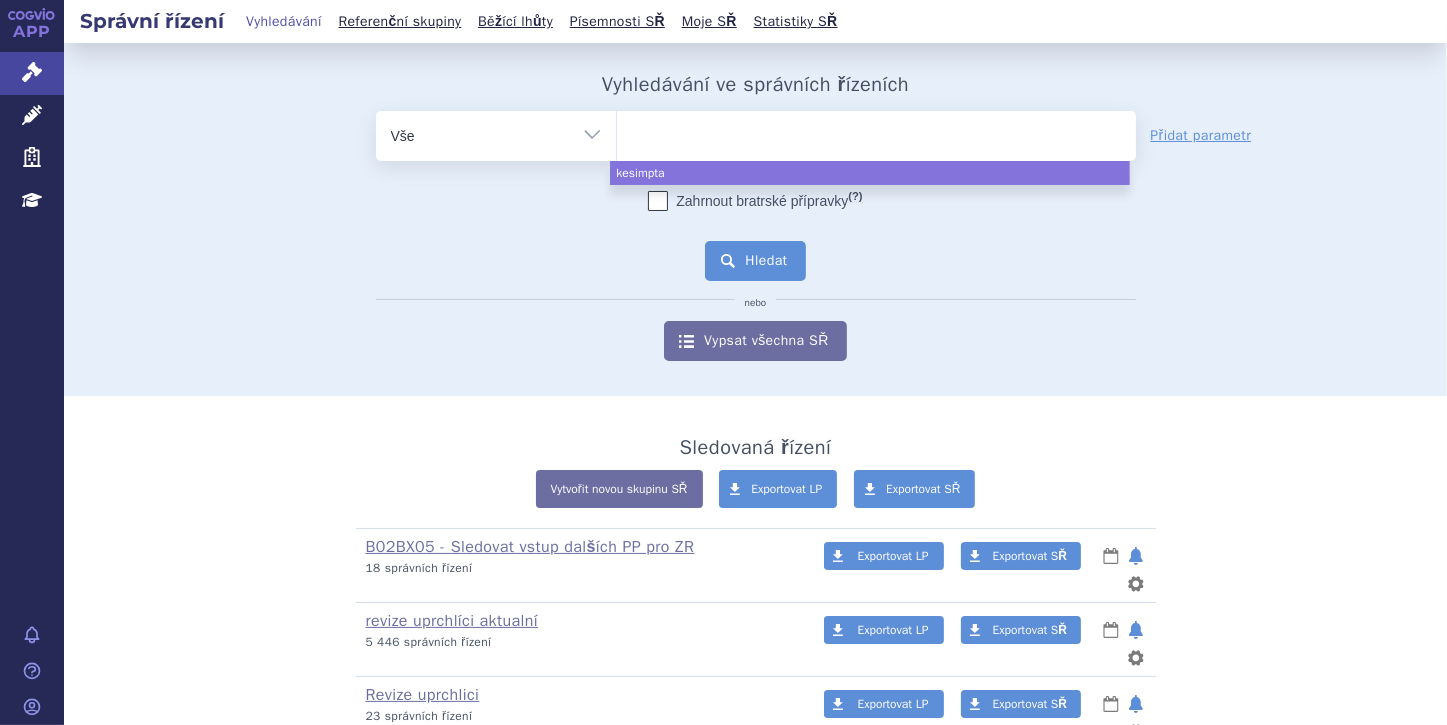 click on "Hledat" at bounding box center [755, 261] 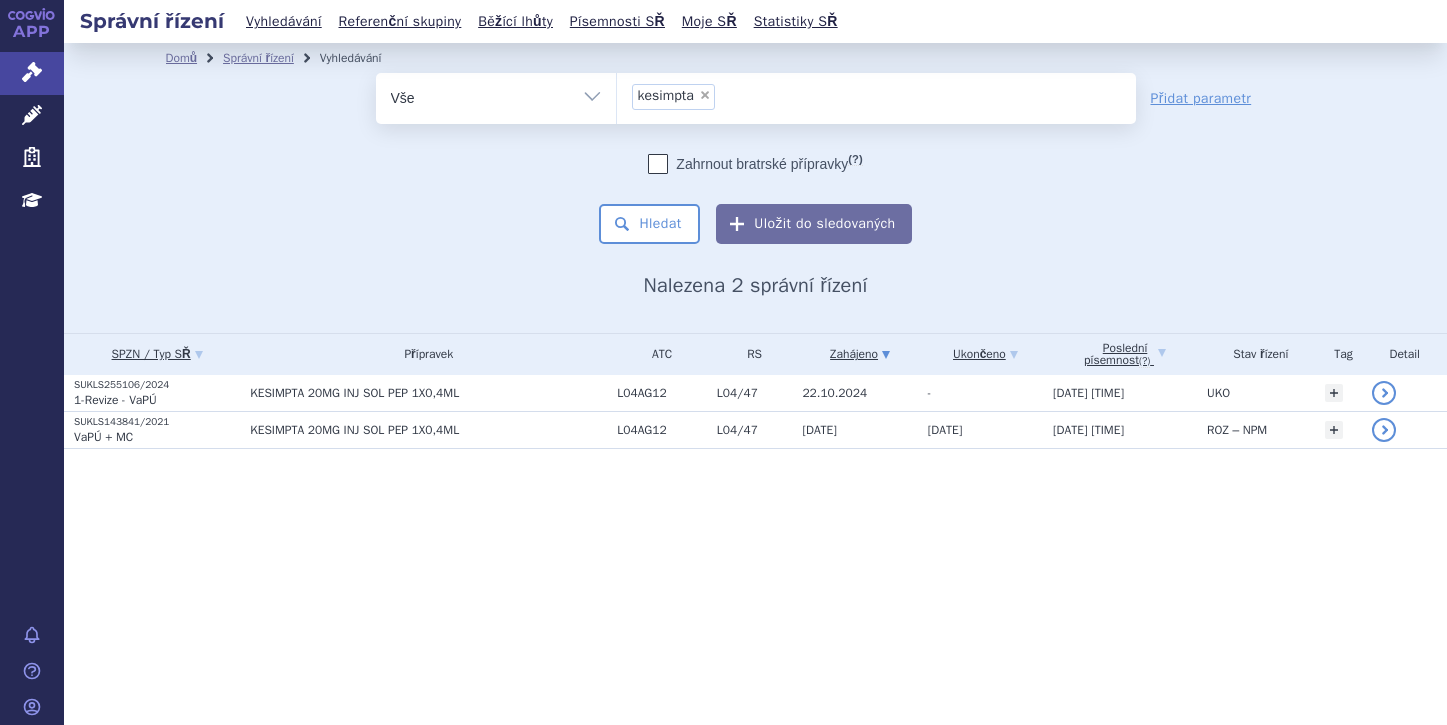scroll, scrollTop: 0, scrollLeft: 0, axis: both 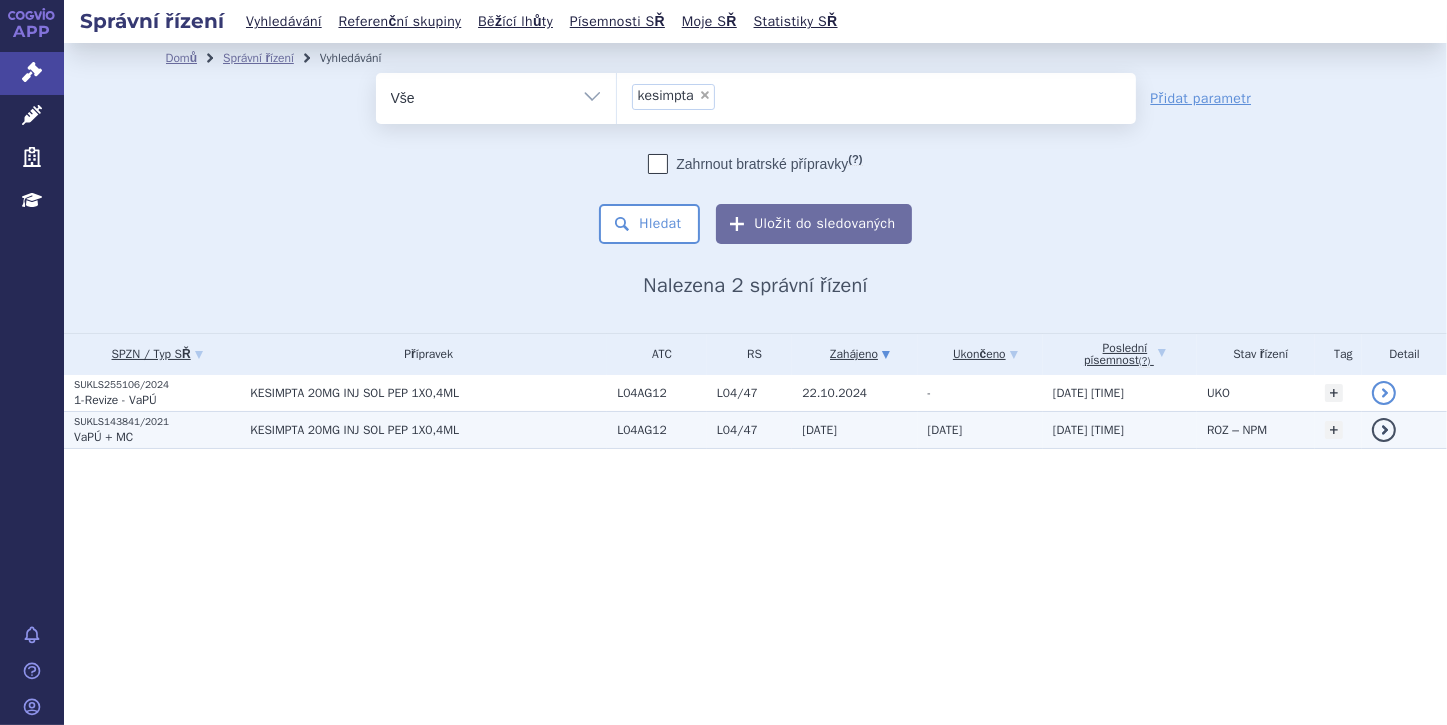 click on "VaPÚ + MC" at bounding box center (157, 437) 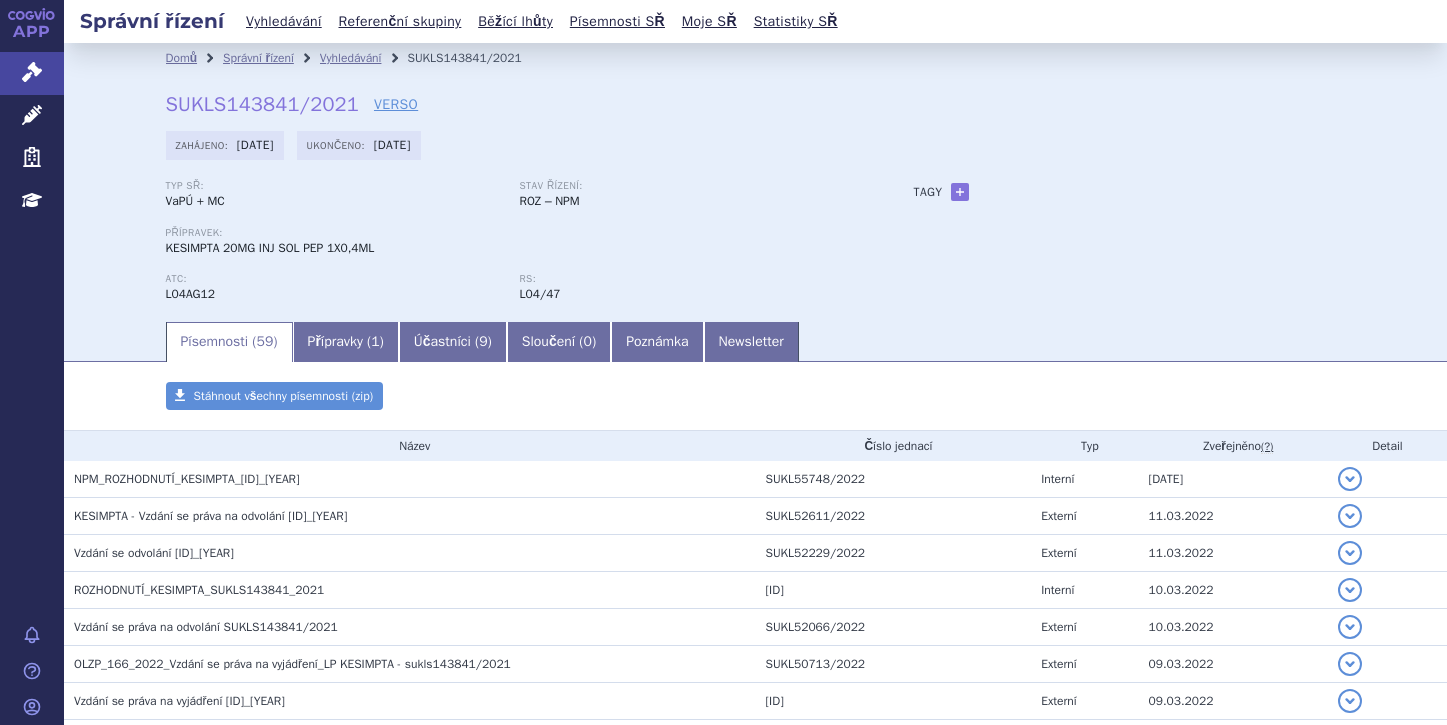 scroll, scrollTop: 0, scrollLeft: 0, axis: both 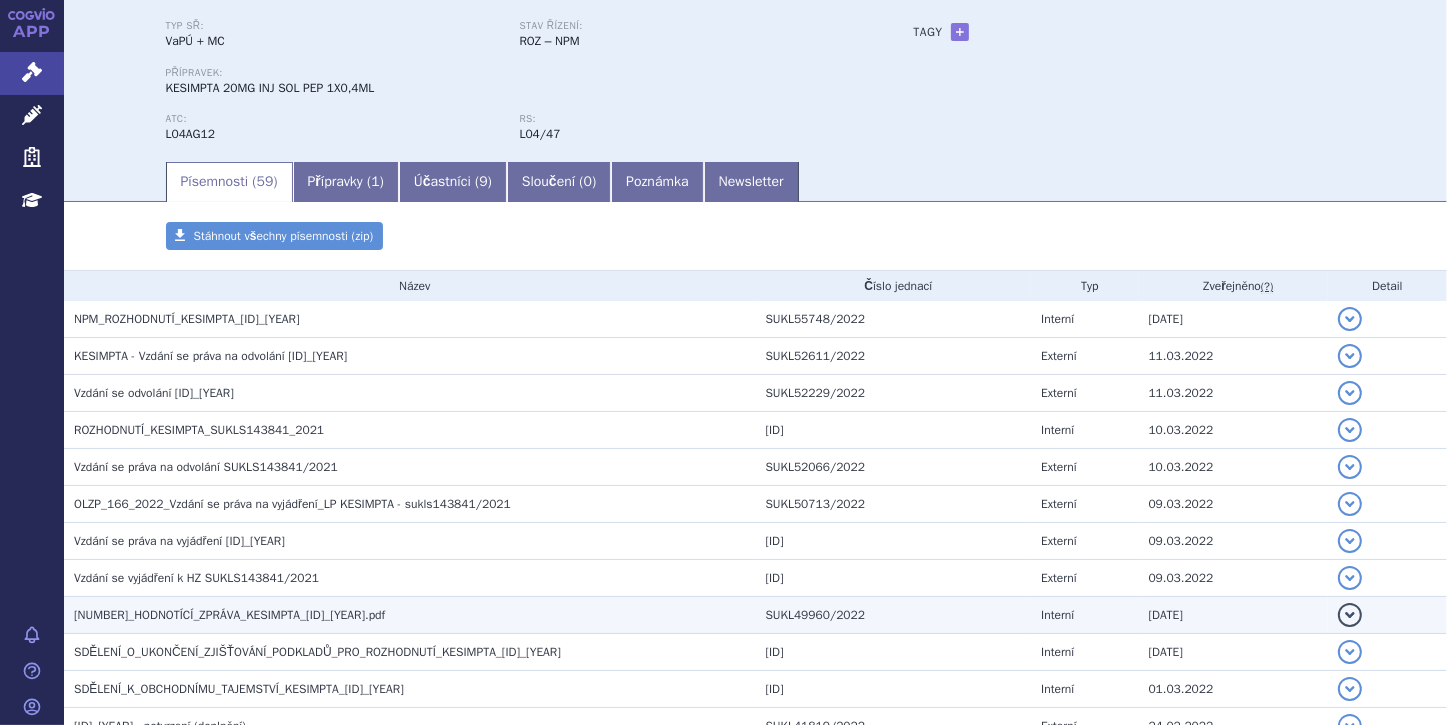click on "[NUMBER]_HODNOTÍCÍ_ZPRÁVA_KESIMPTA_[ID]_[YEAR].pdf" at bounding box center (415, 615) 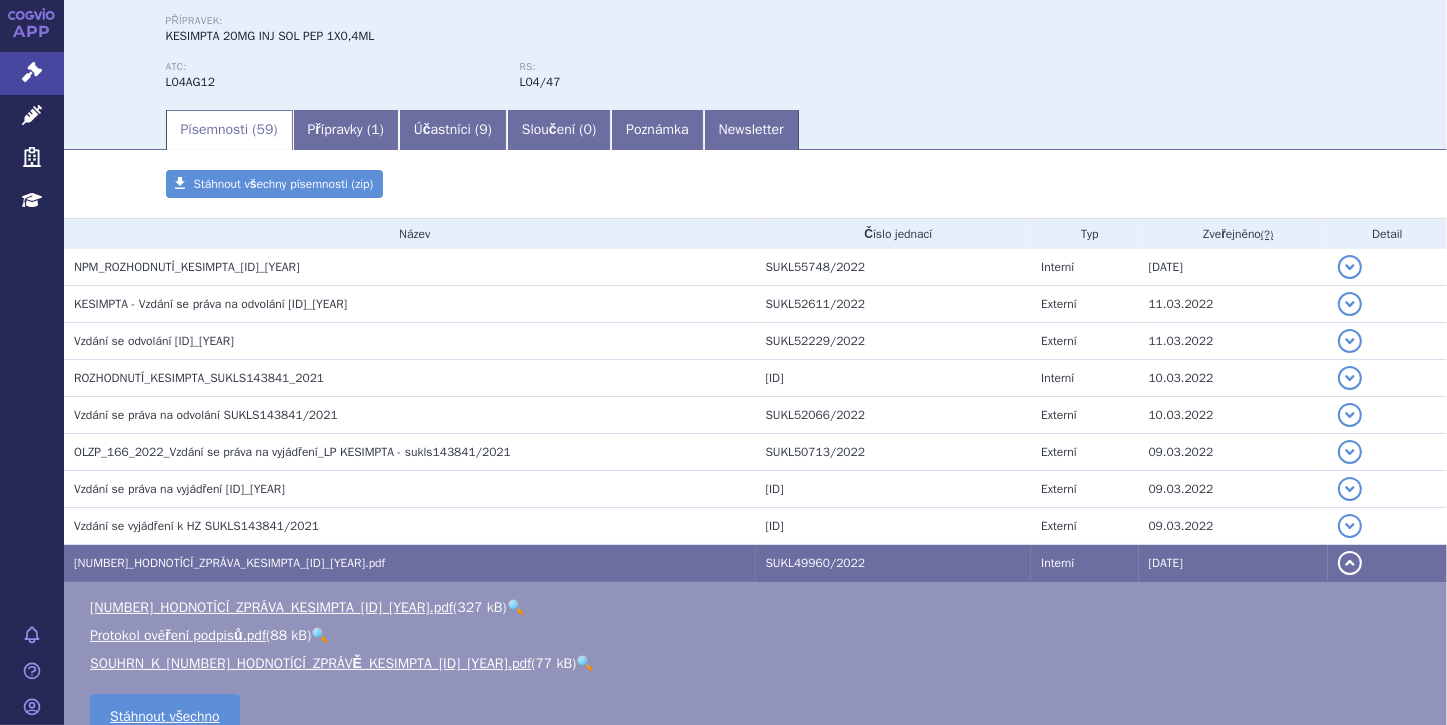 scroll, scrollTop: 240, scrollLeft: 0, axis: vertical 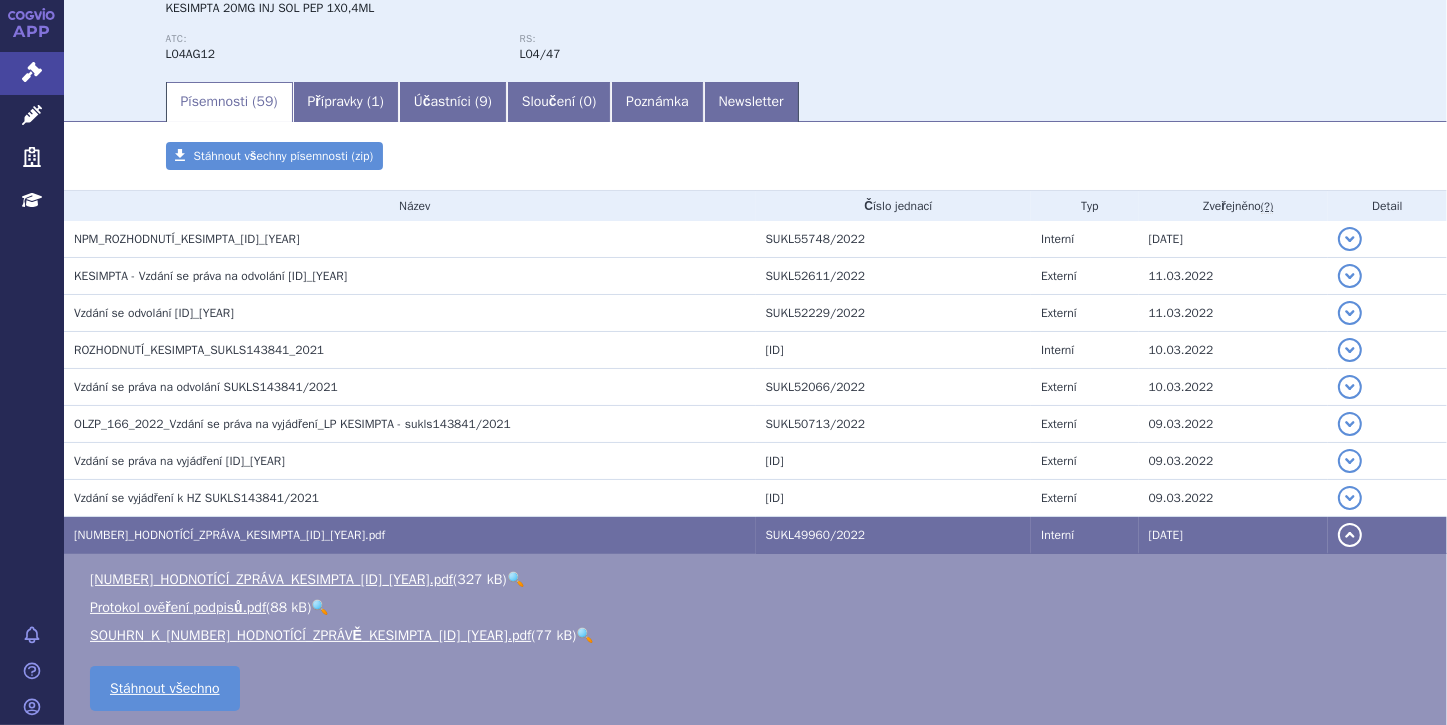 click on "🔍" at bounding box center (515, 579) 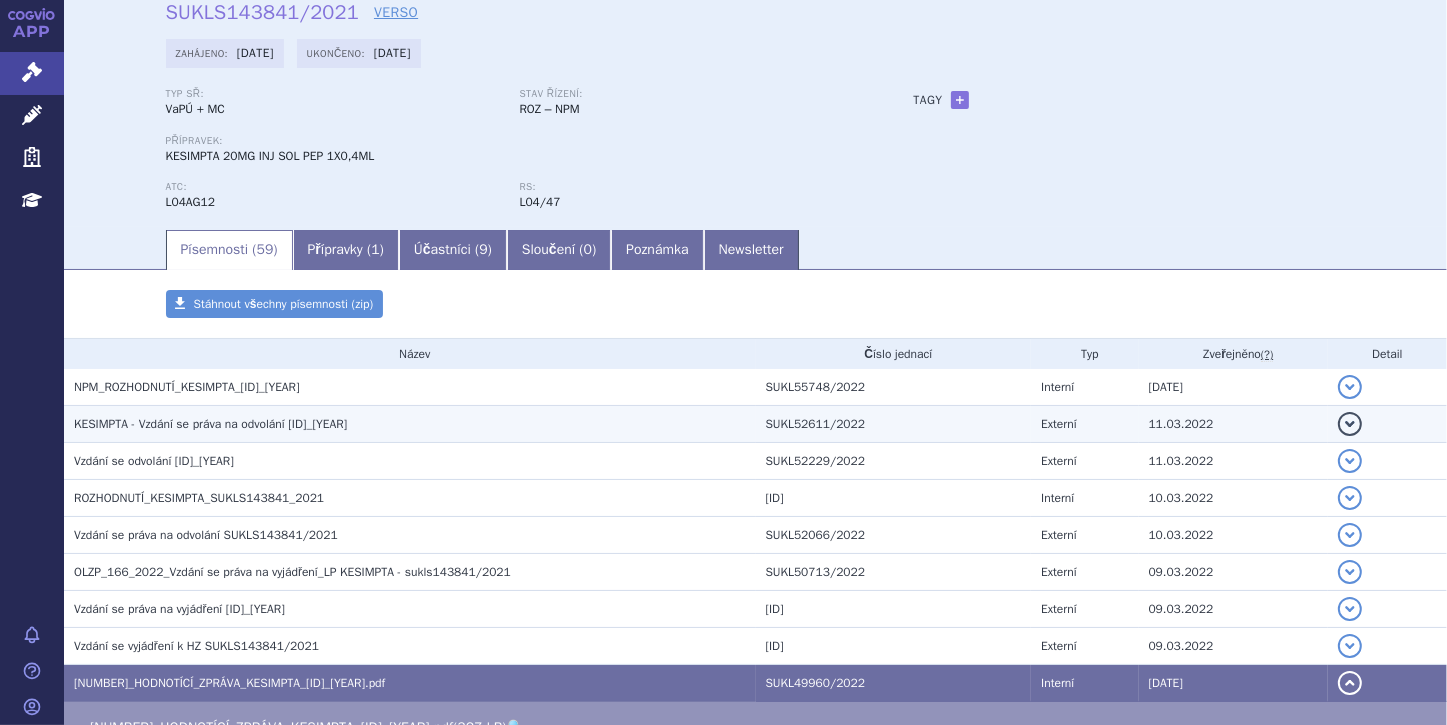 scroll, scrollTop: 0, scrollLeft: 0, axis: both 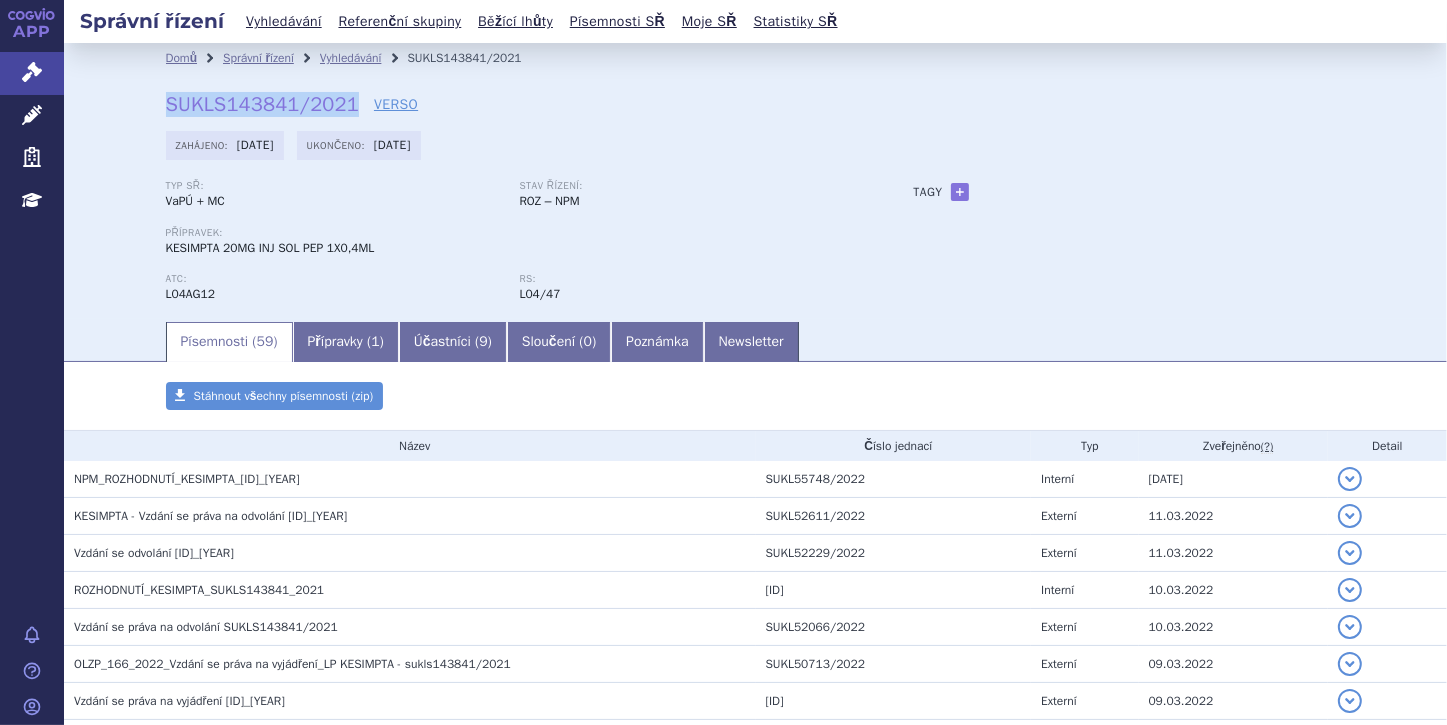 drag, startPoint x: 162, startPoint y: 106, endPoint x: 344, endPoint y: 108, distance: 182.01099 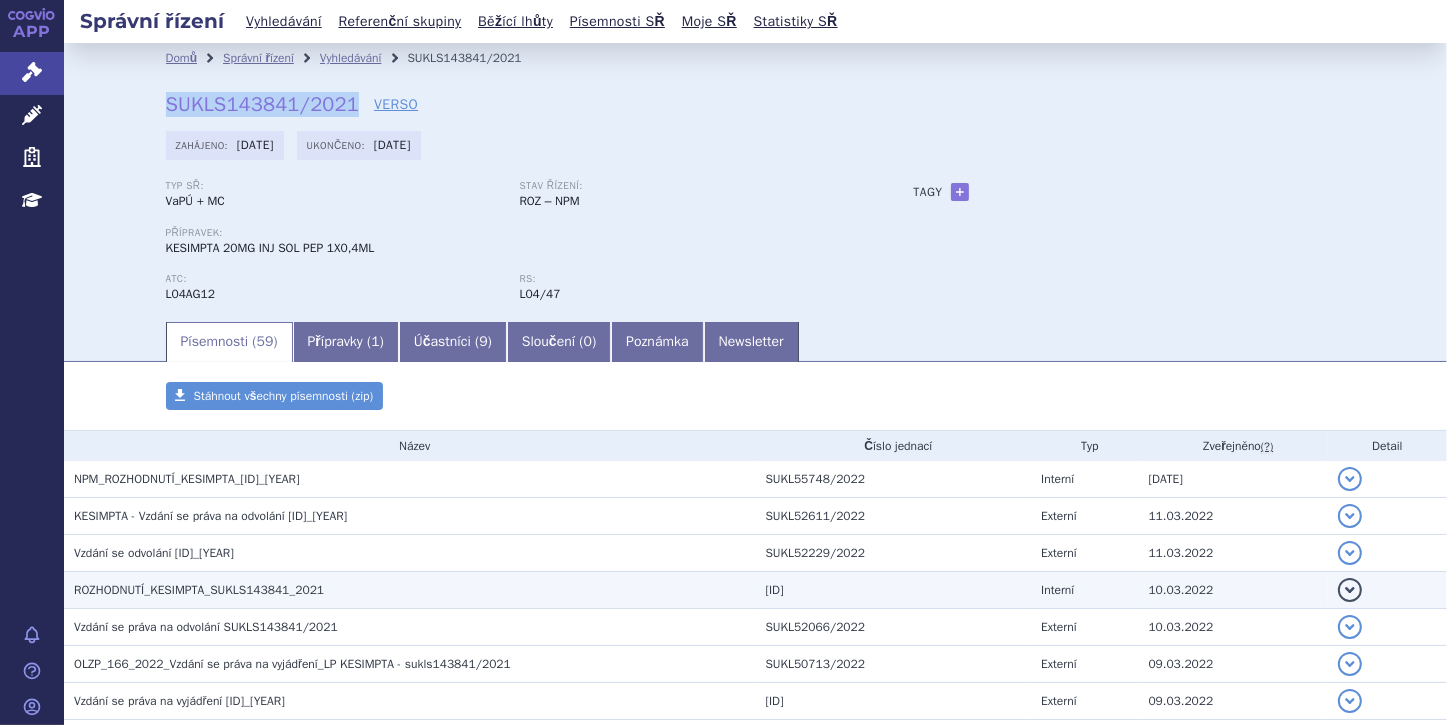 scroll, scrollTop: 80, scrollLeft: 0, axis: vertical 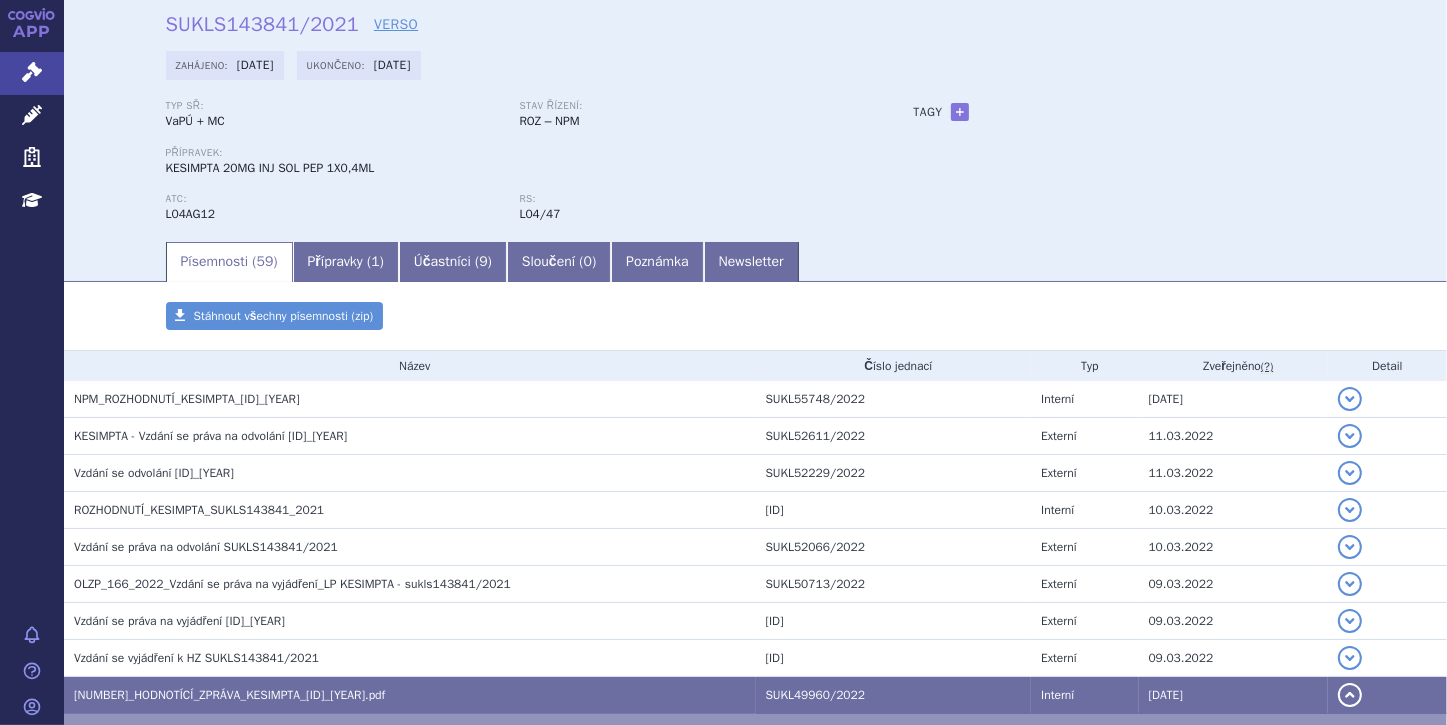 click on "[NUMBER]_HODNOTÍCÍ_ZPRÁVA_KESIMPTA_[ID]_[YEAR].pdf" at bounding box center [415, 695] 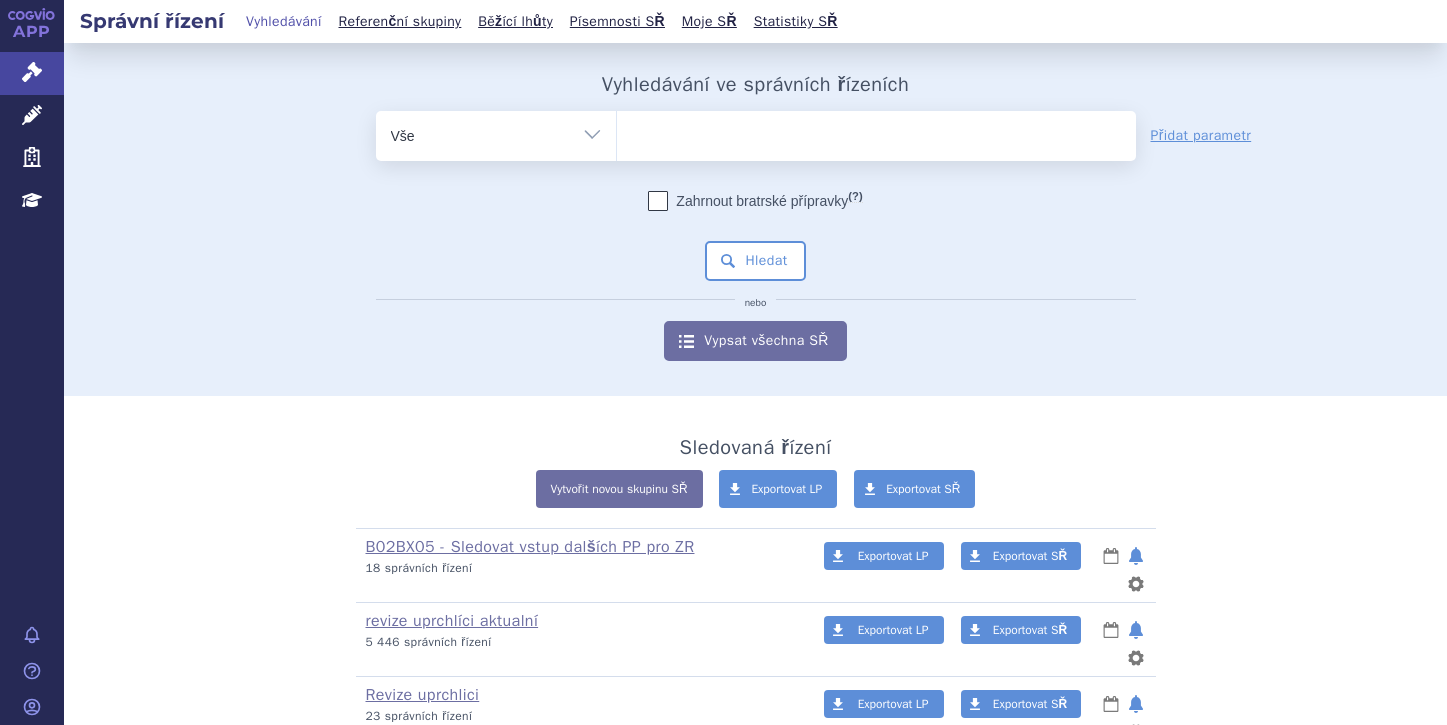 scroll, scrollTop: 0, scrollLeft: 0, axis: both 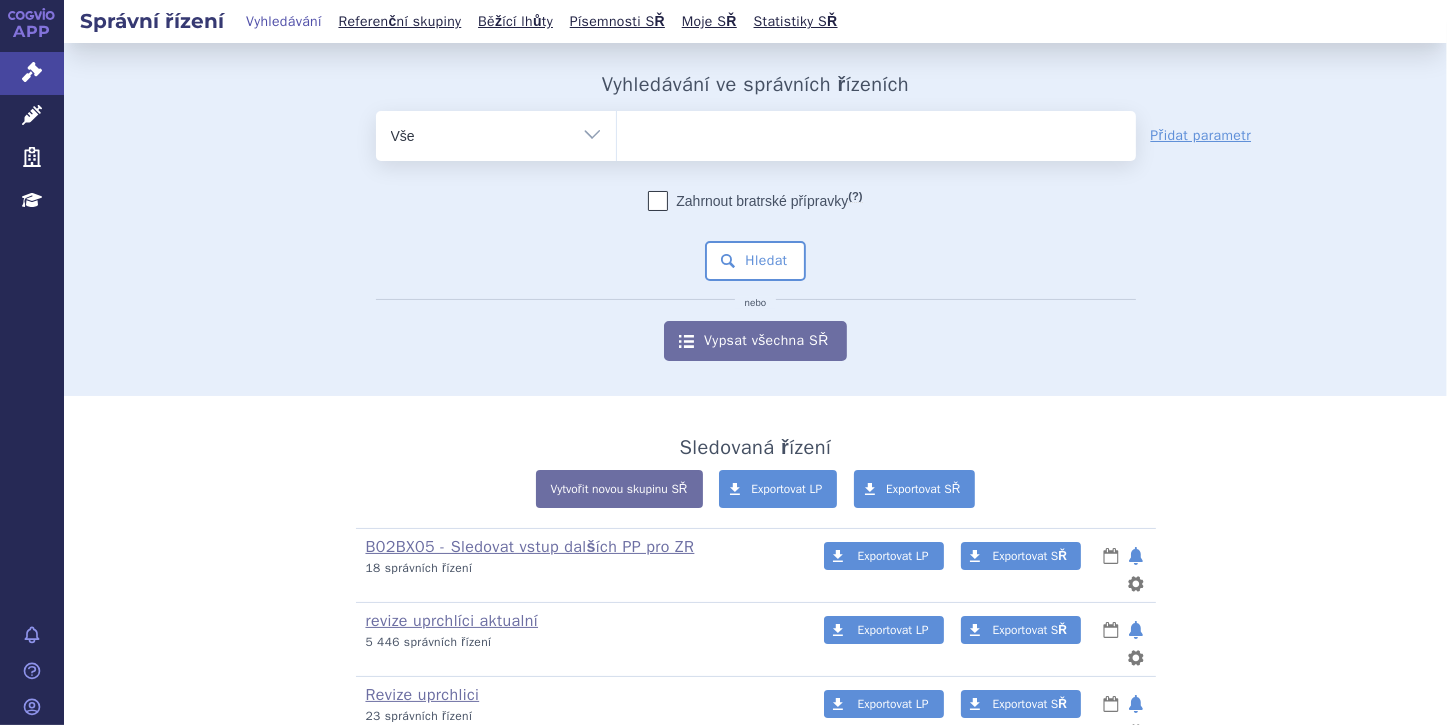click on "Vše
Spisová značka
Typ SŘ
Přípravek/SUKL kód
Účastník/Držitel" at bounding box center [496, 133] 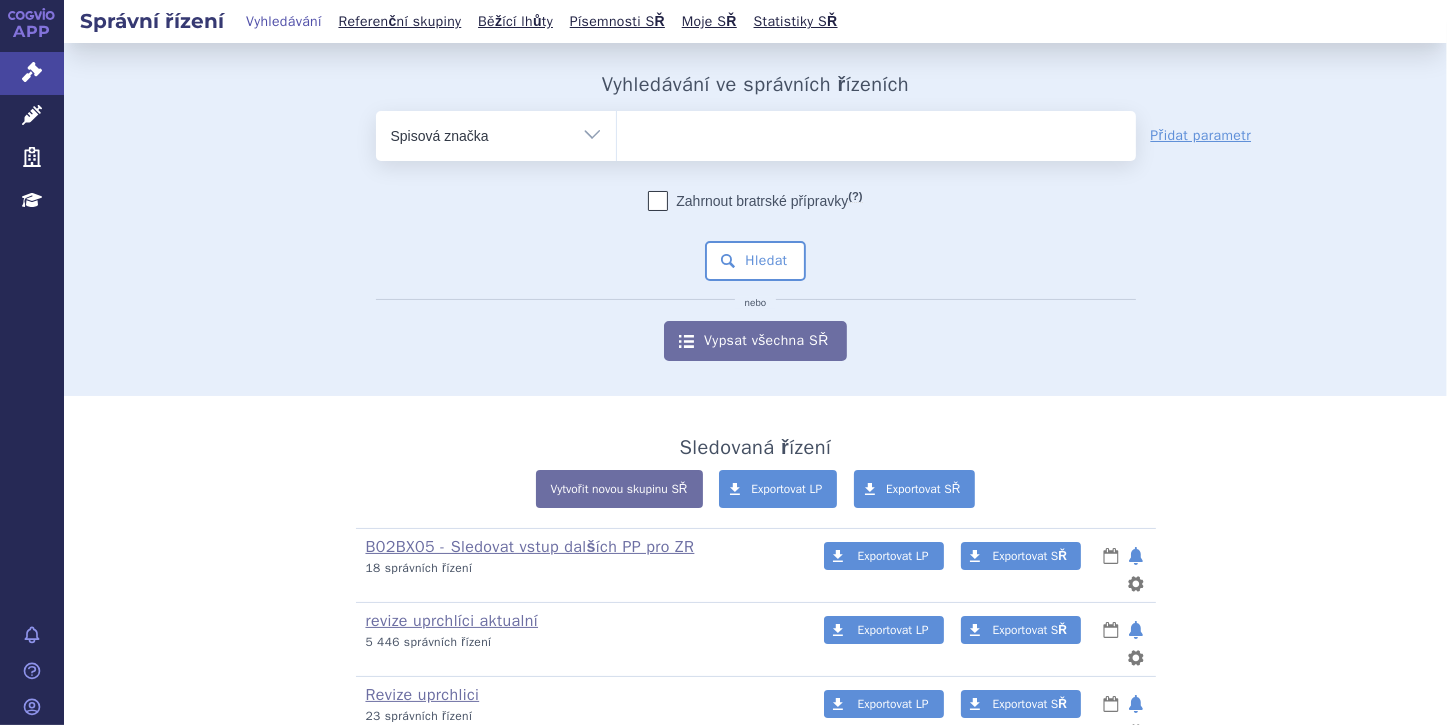 click on "Vše
Spisová značka
Typ SŘ
Přípravek/SUKL kód
Účastník/Držitel" at bounding box center (496, 133) 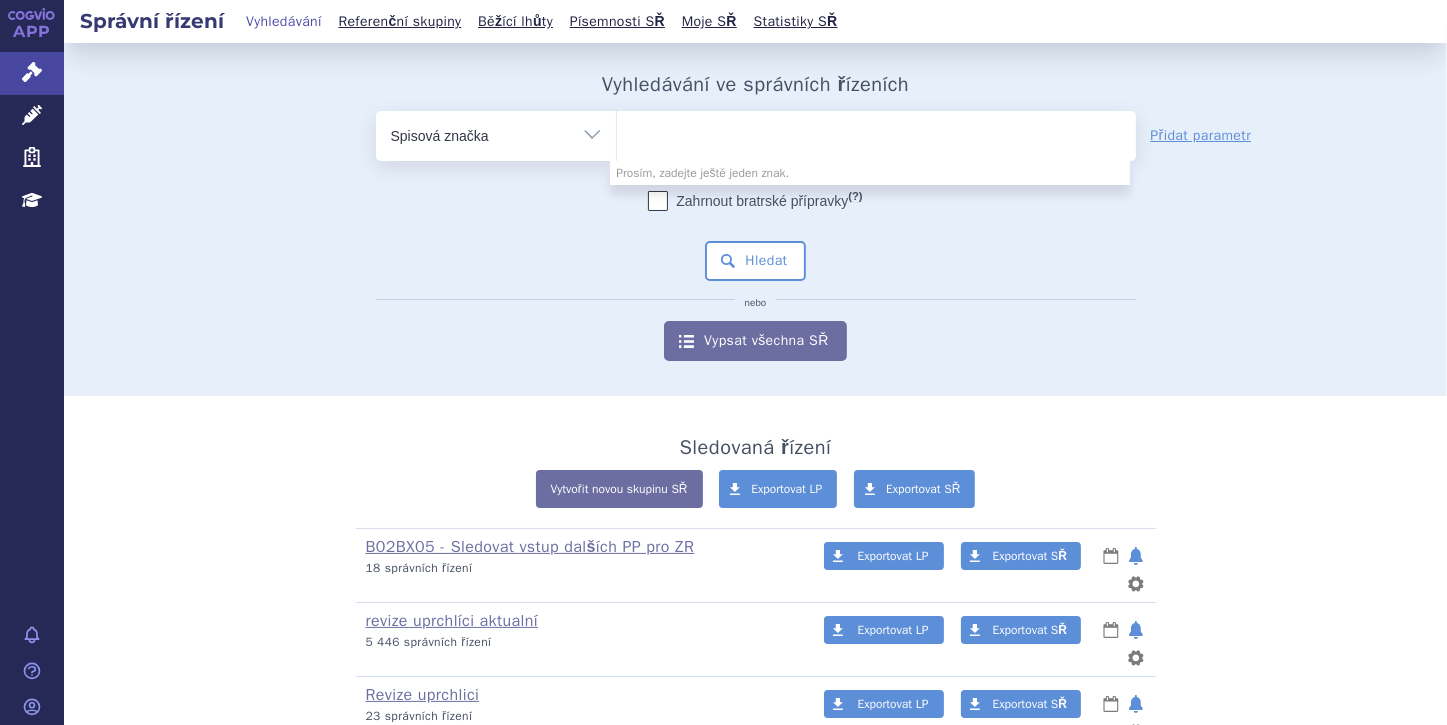 paste on "SUKLS174912/2024" 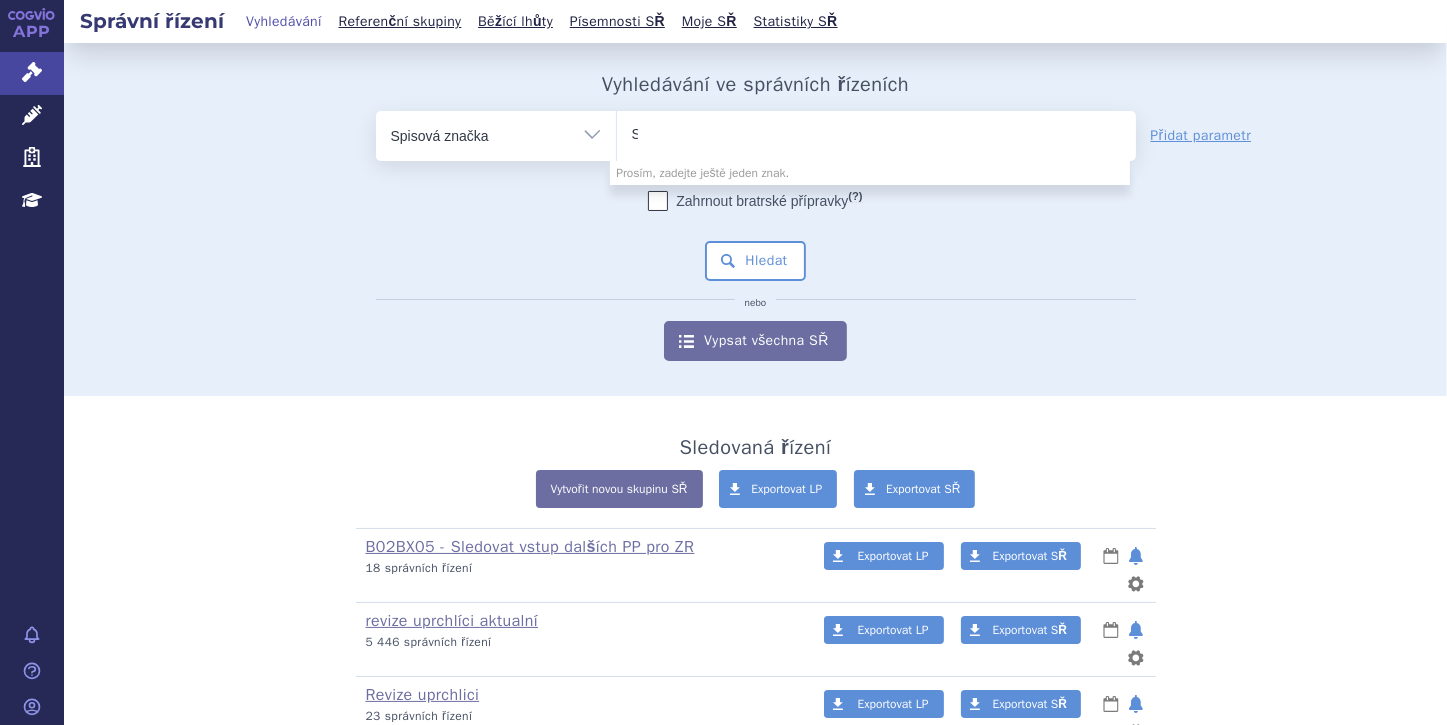 type 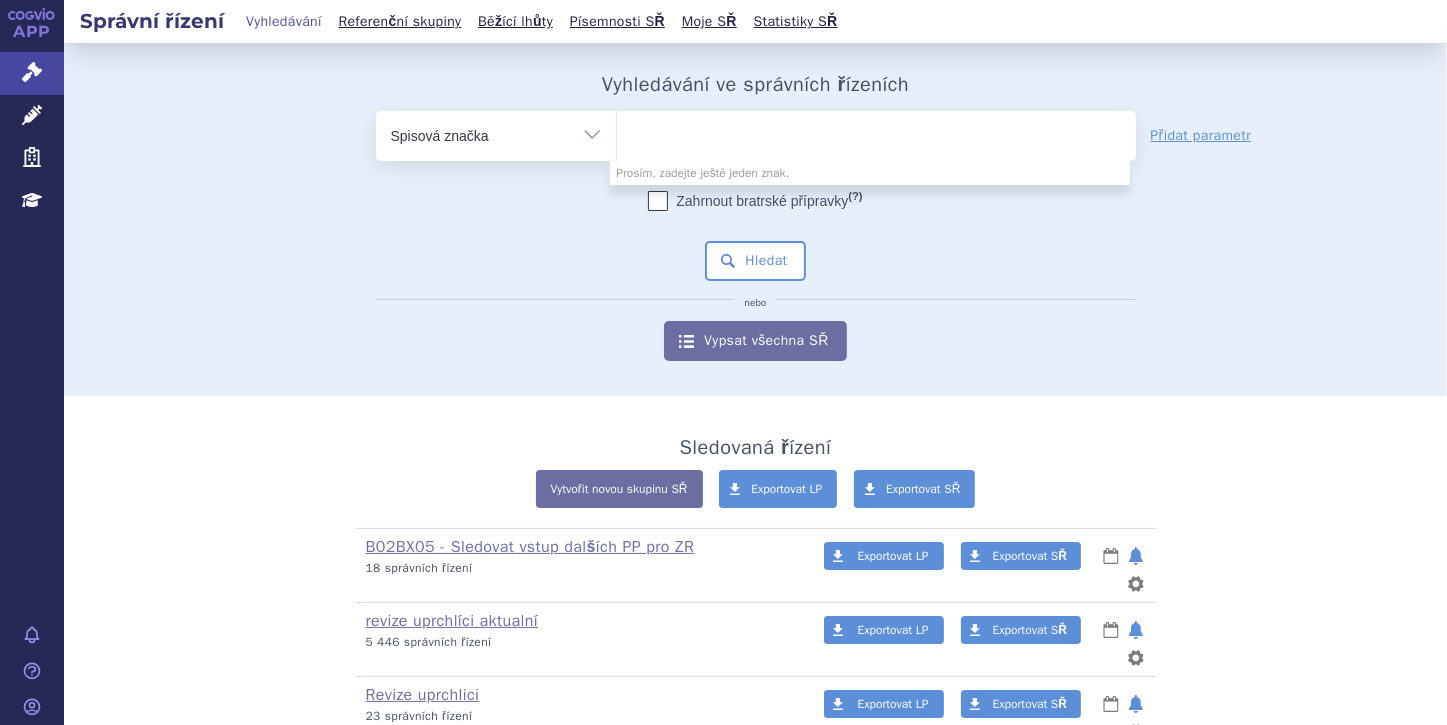 select on "SUKLS174912/2024" 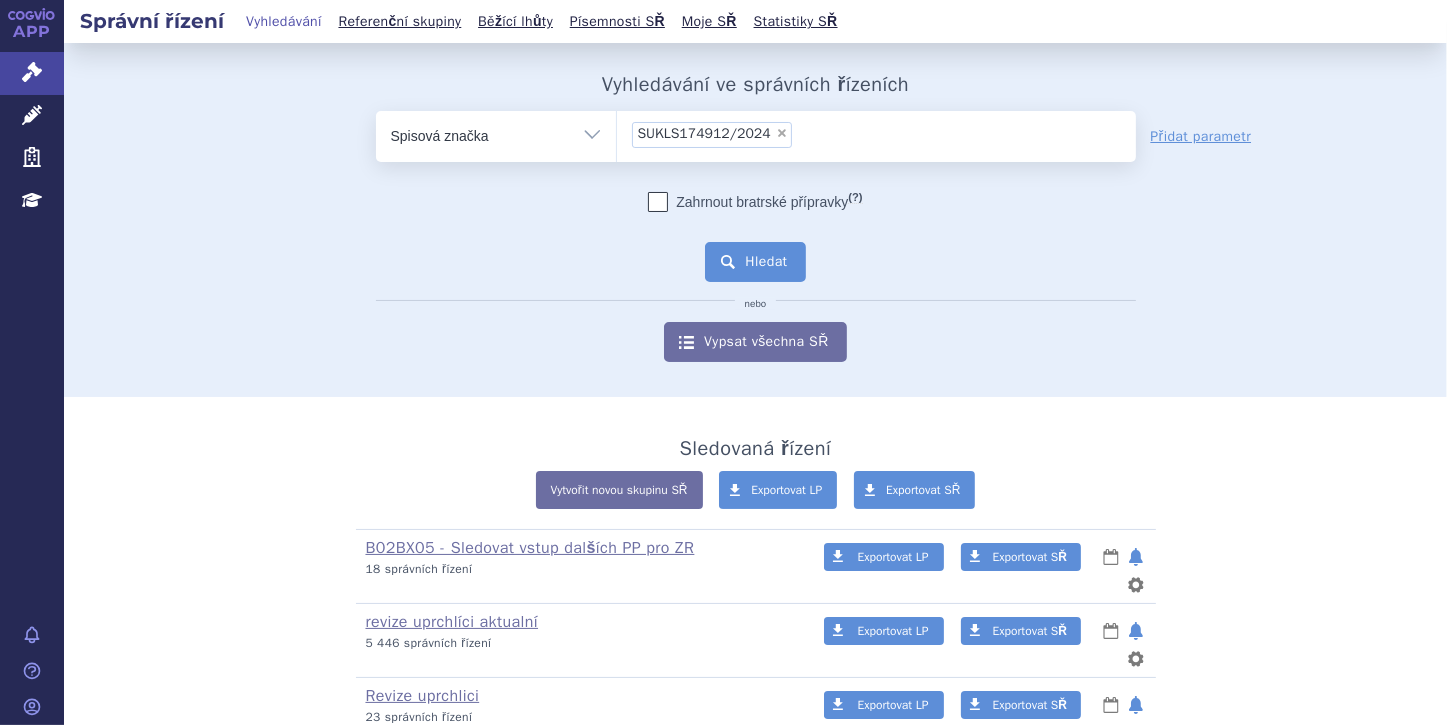 click on "Hledat" at bounding box center [755, 262] 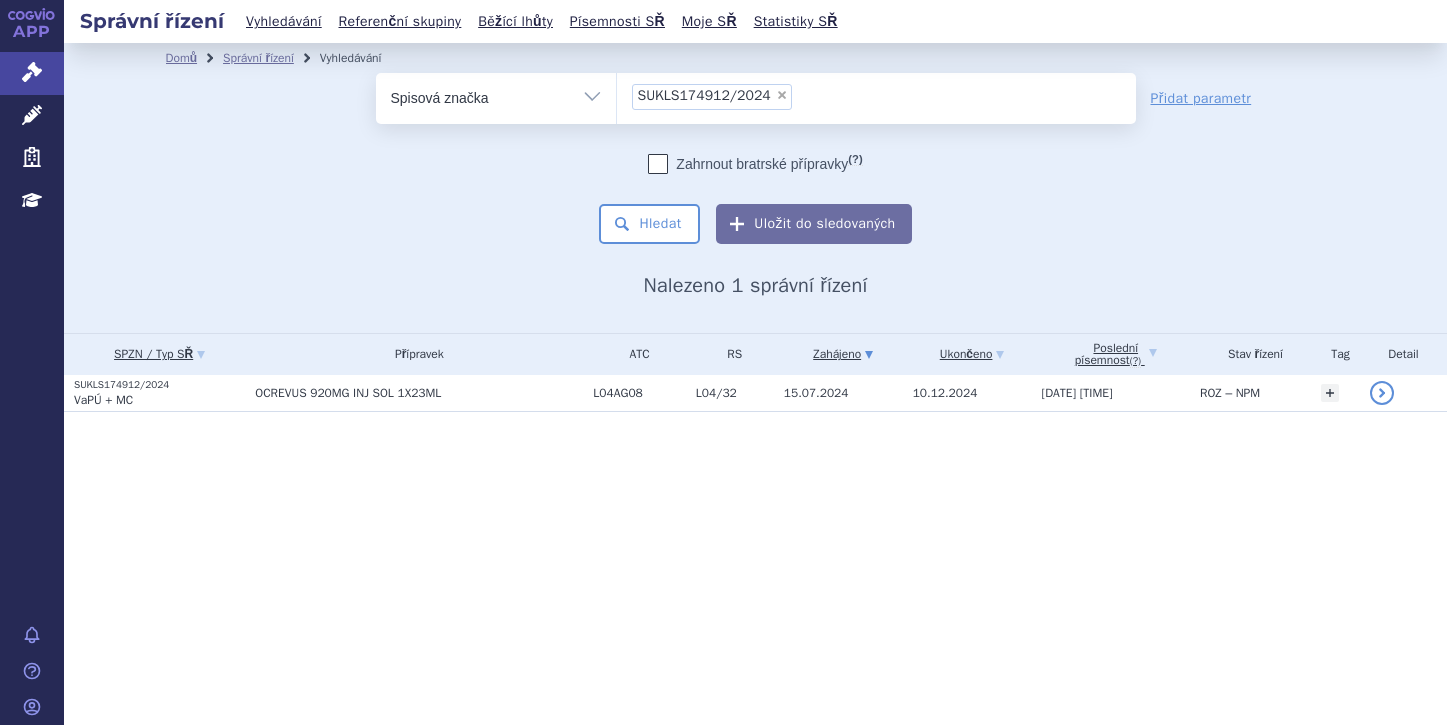 scroll, scrollTop: 0, scrollLeft: 0, axis: both 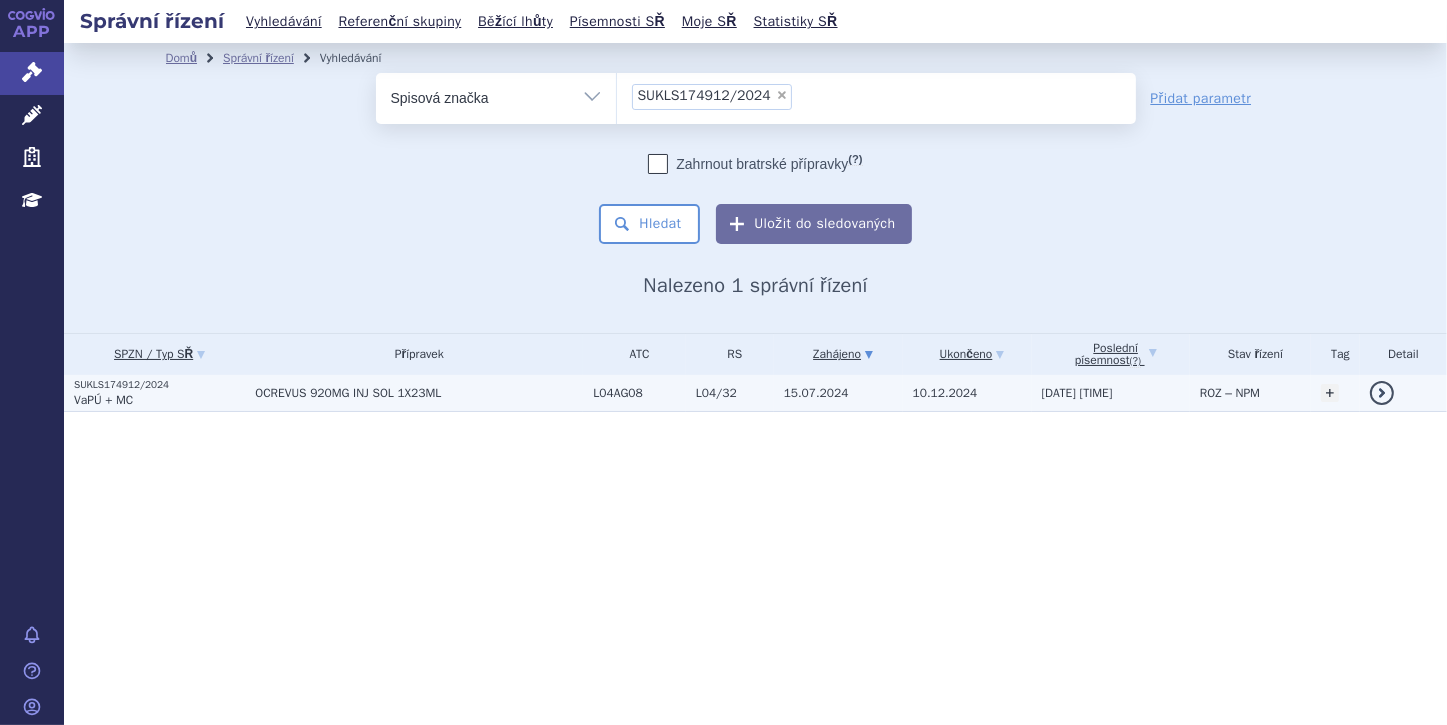 click on "VaPÚ + MC" at bounding box center [159, 400] 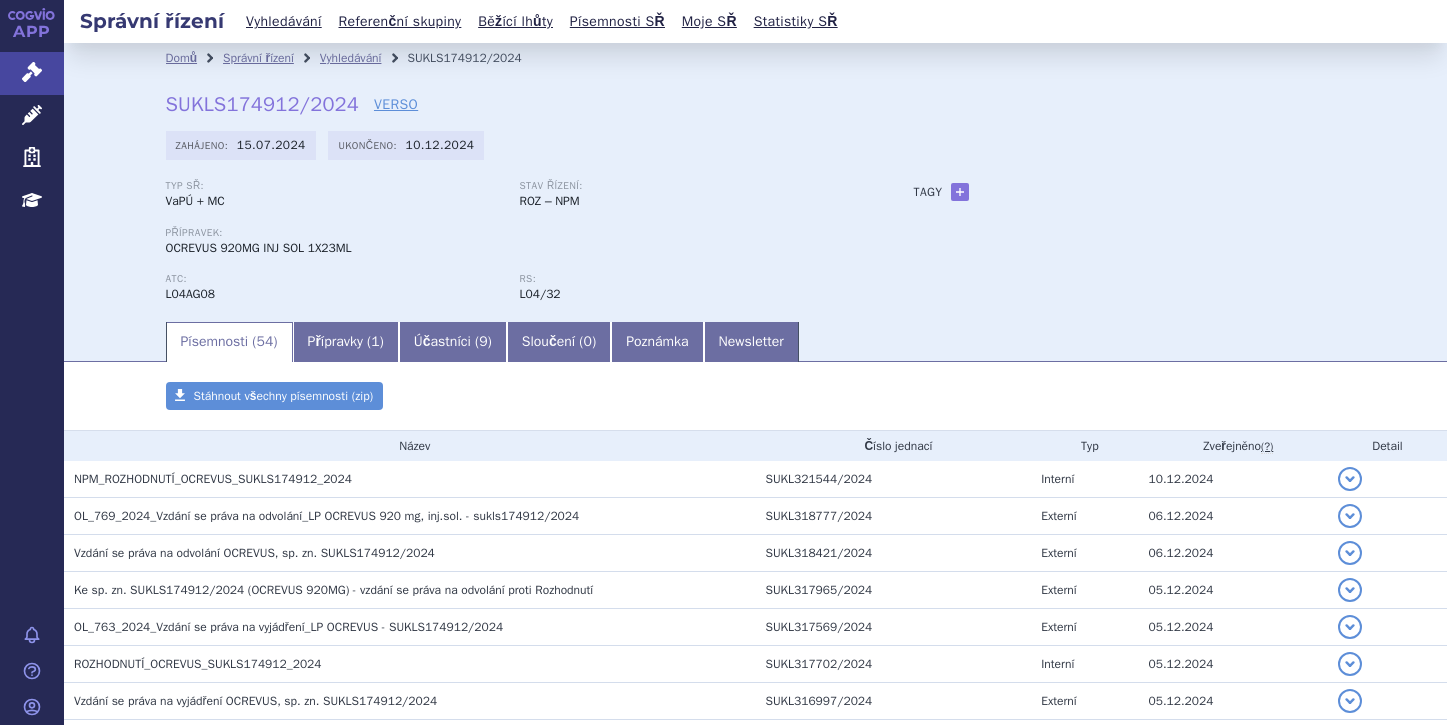 scroll, scrollTop: 0, scrollLeft: 0, axis: both 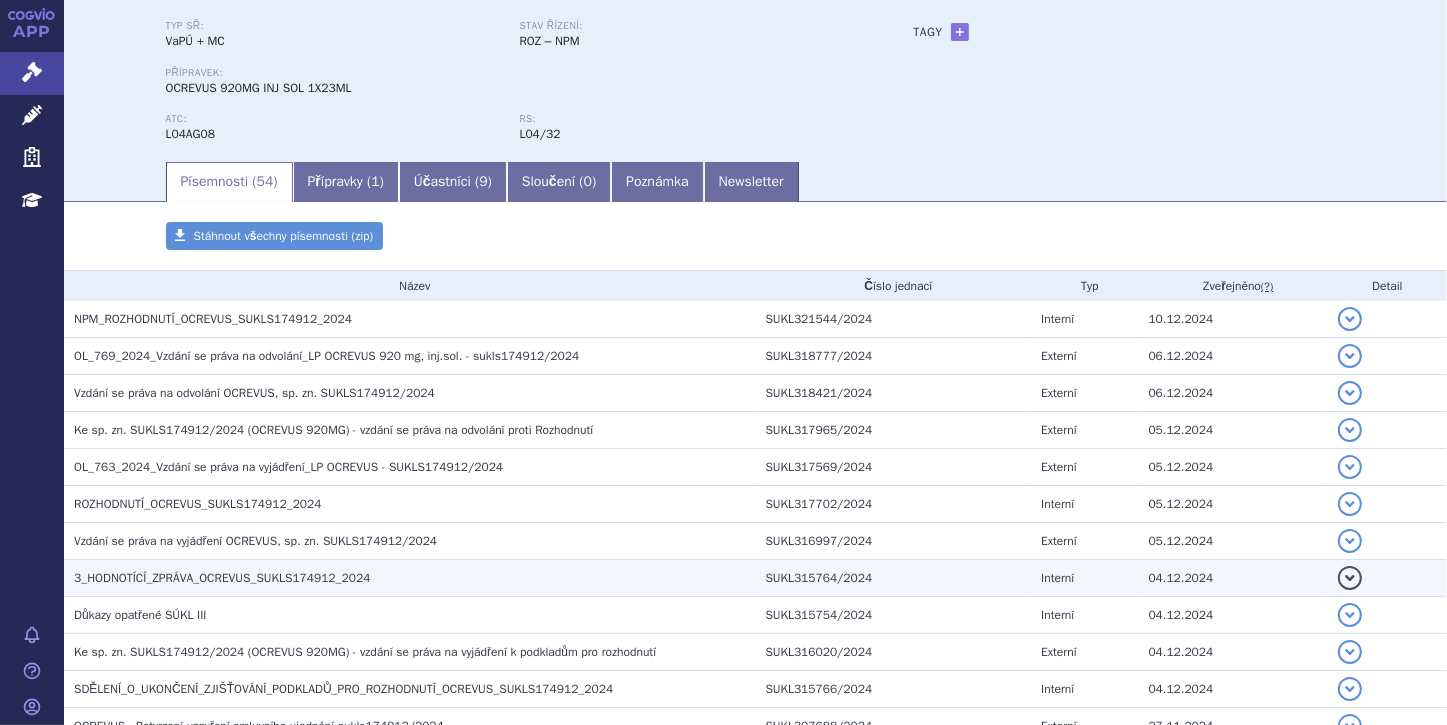 click on "detail" at bounding box center [1350, 578] 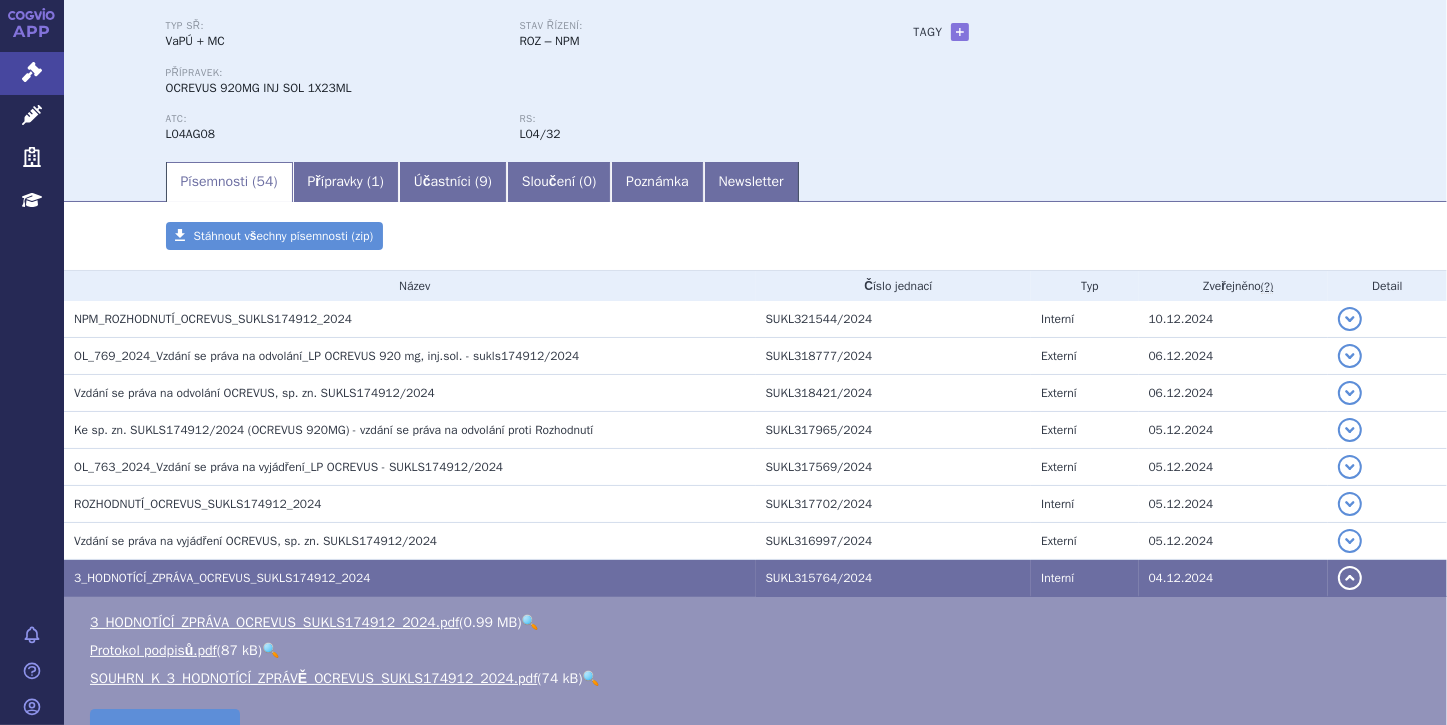 click on "🔍" at bounding box center [591, 678] 